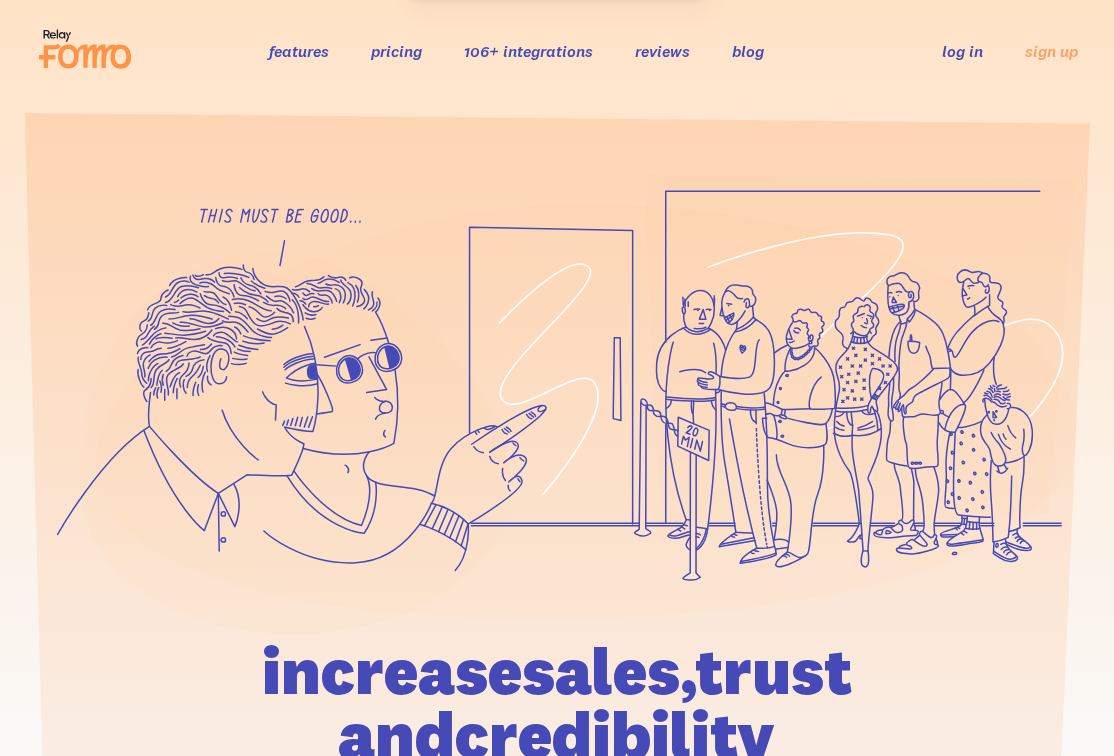 scroll, scrollTop: 0, scrollLeft: 0, axis: both 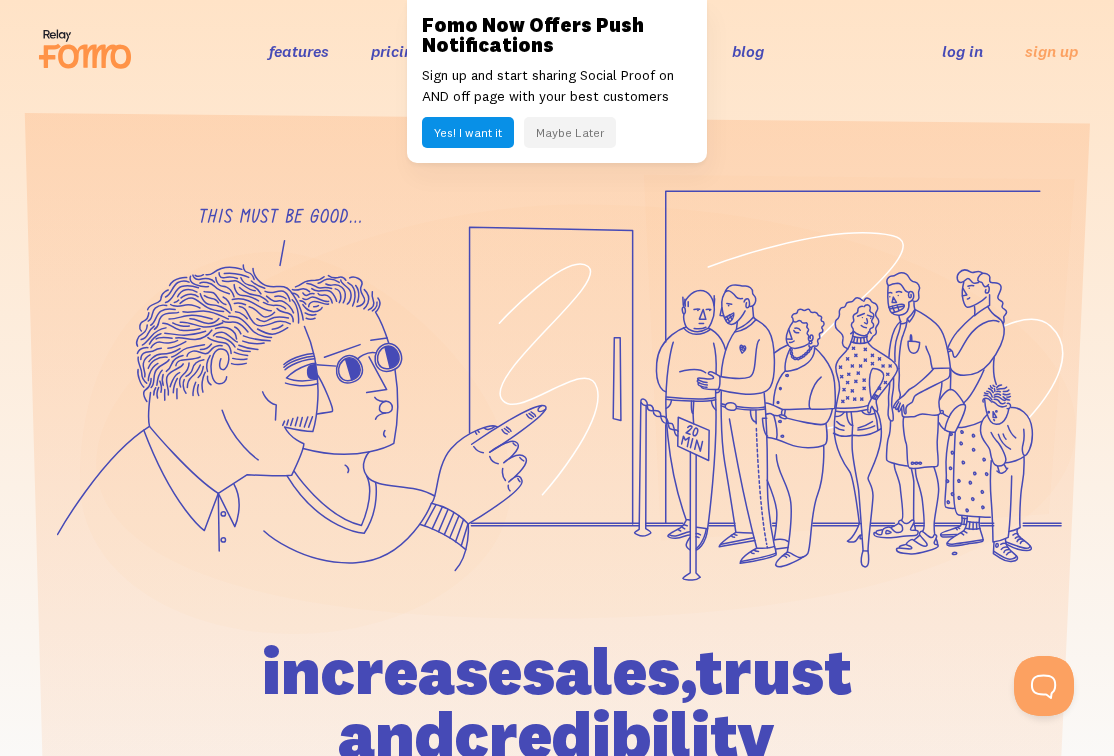 click on "Maybe Later" at bounding box center [570, 132] 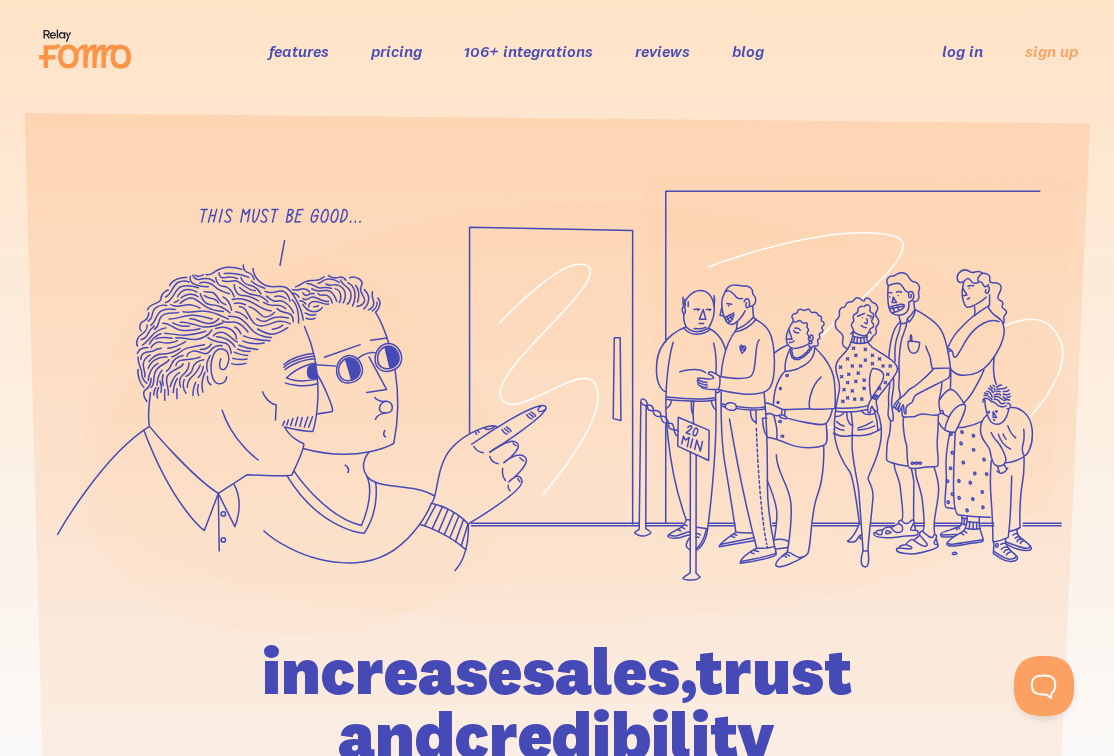 click on "log in" at bounding box center [962, 51] 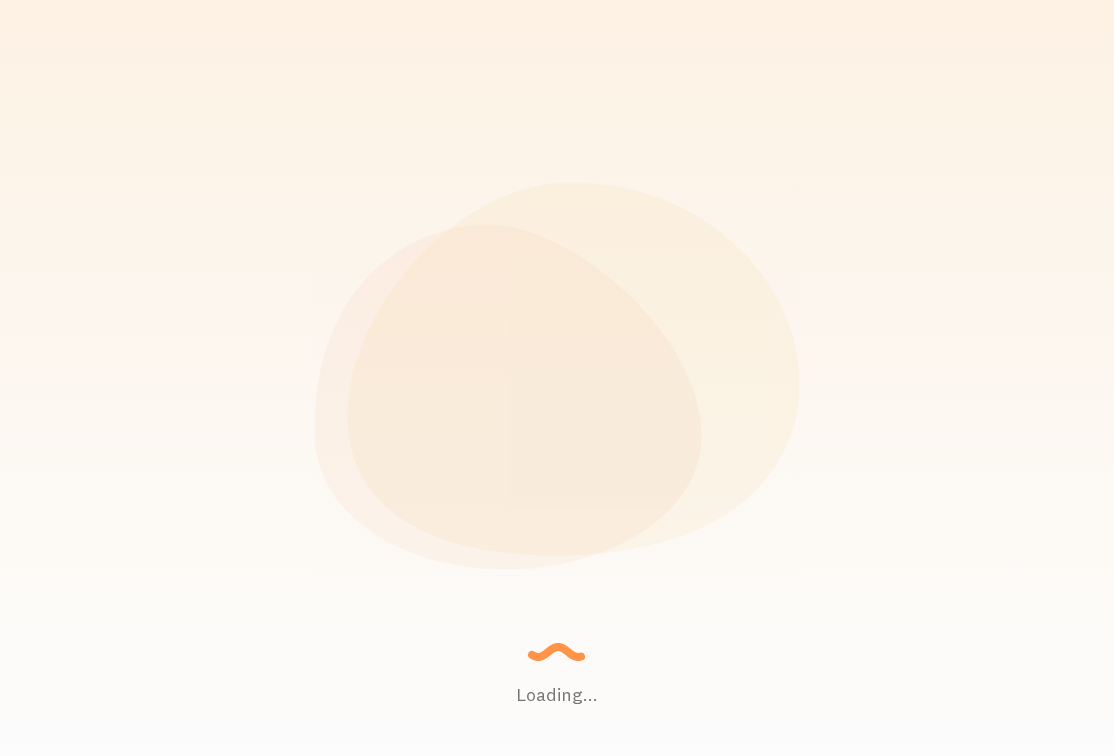 scroll, scrollTop: 0, scrollLeft: 0, axis: both 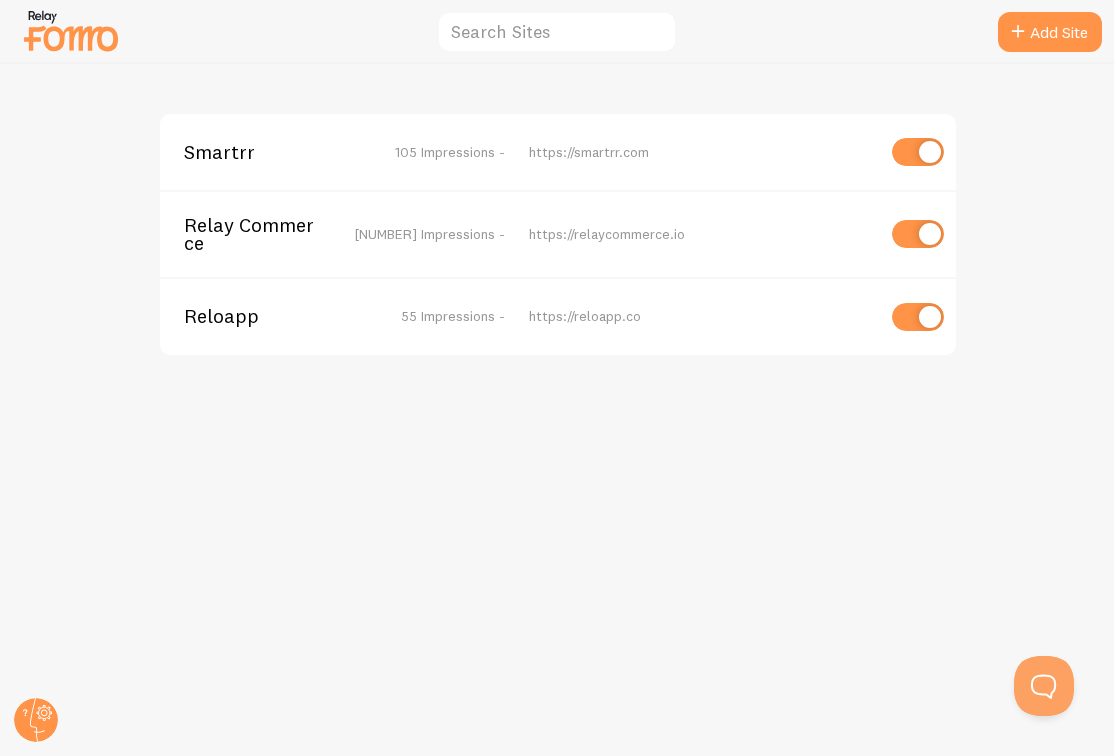 click on "[NUMBER] Impressions -" at bounding box center (430, 234) 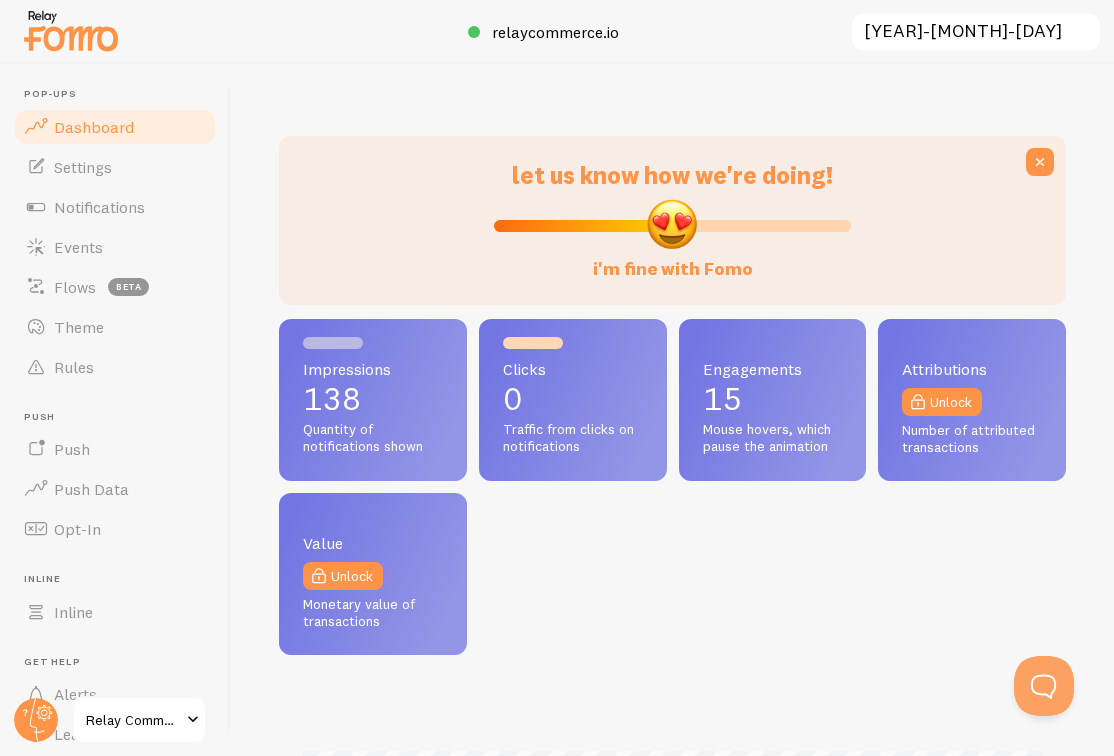 scroll, scrollTop: 999475, scrollLeft: 999213, axis: both 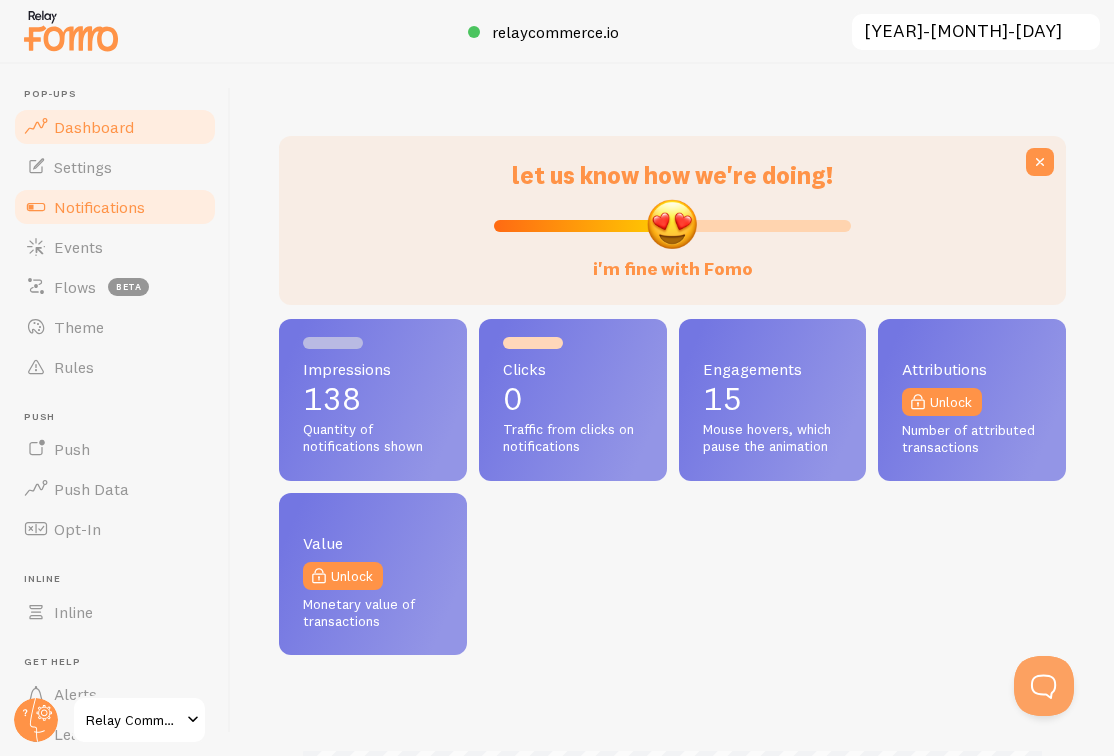 click on "Notifications" at bounding box center [115, 207] 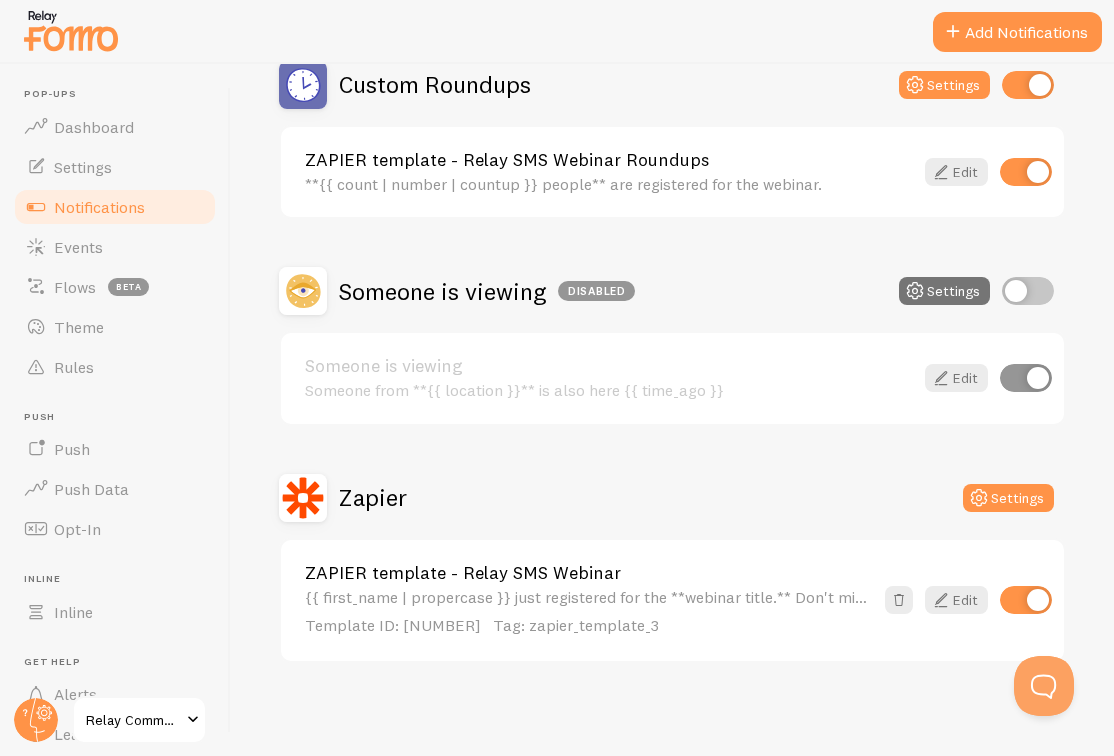 scroll, scrollTop: 419, scrollLeft: 0, axis: vertical 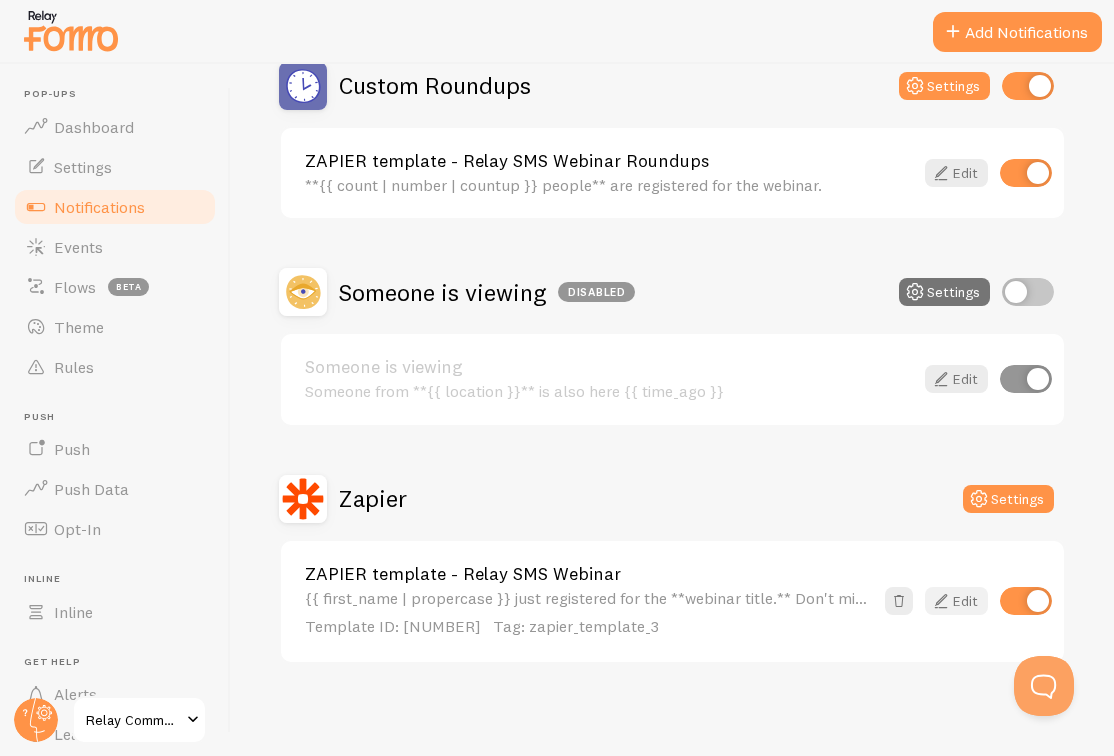 click at bounding box center [941, 601] 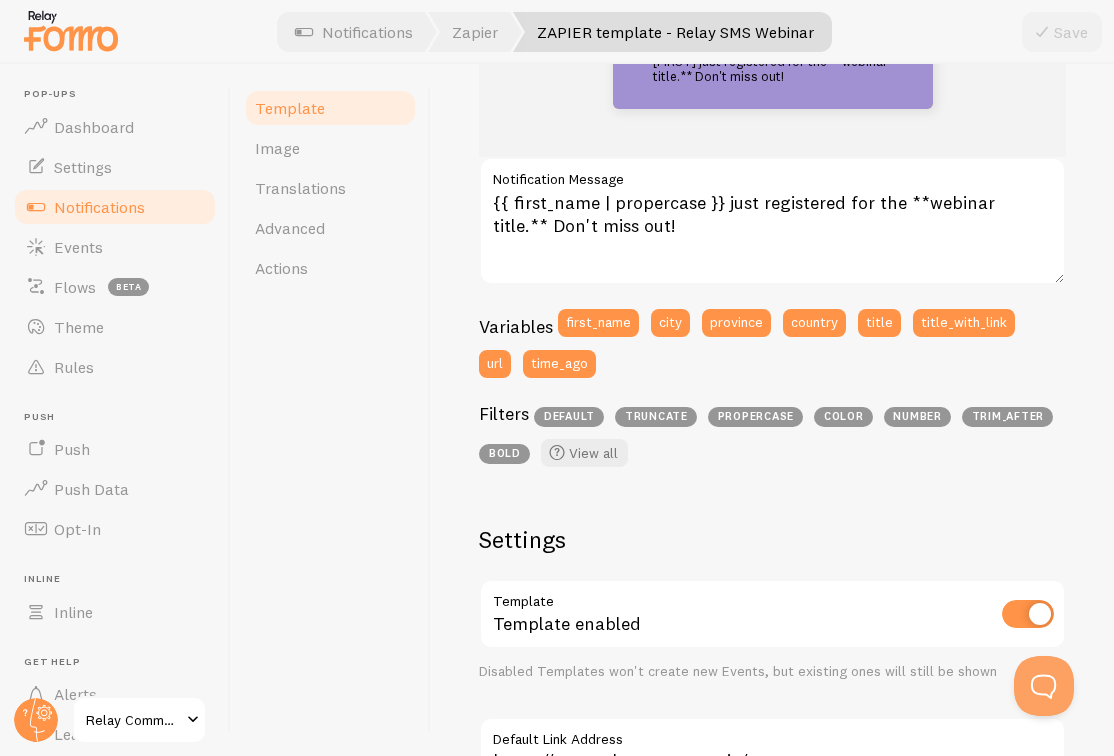 scroll, scrollTop: 320, scrollLeft: 0, axis: vertical 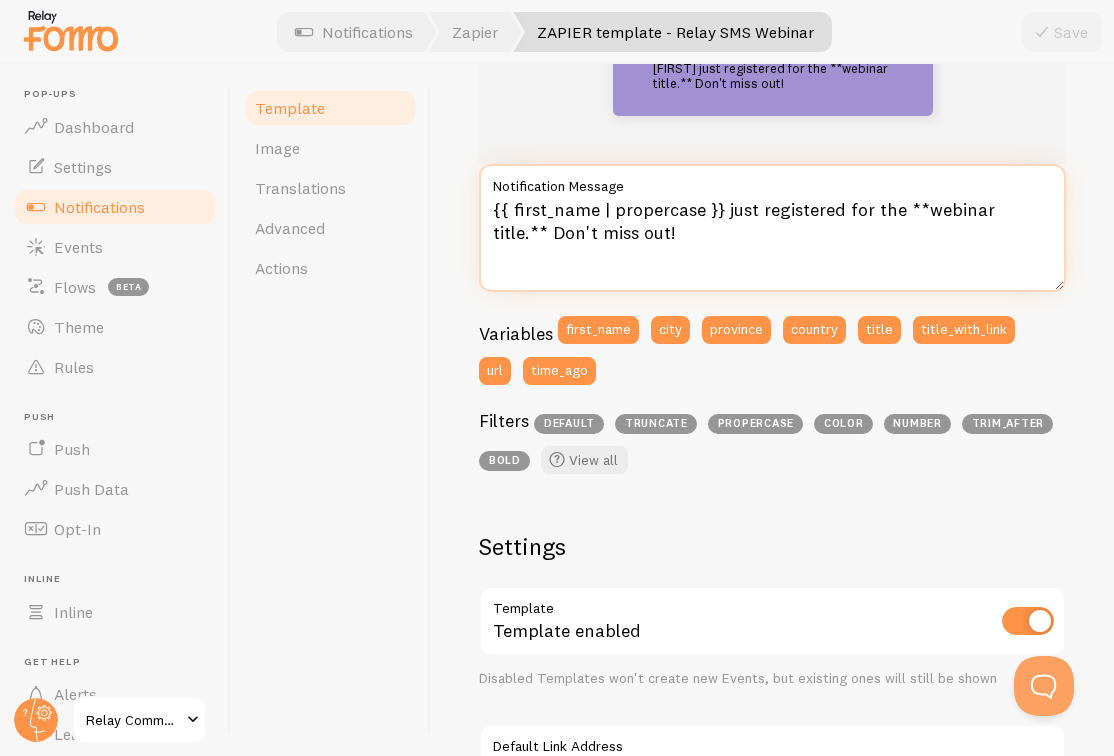 drag, startPoint x: 918, startPoint y: 208, endPoint x: 1021, endPoint y: 204, distance: 103.077644 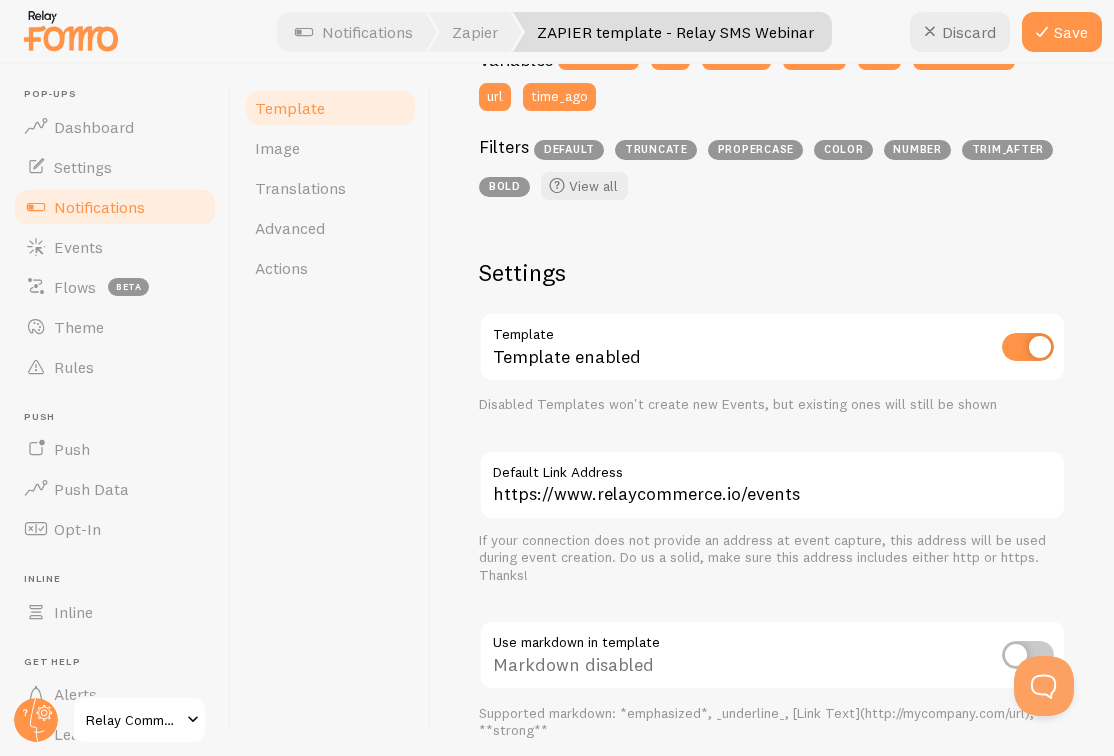 scroll, scrollTop: 597, scrollLeft: 0, axis: vertical 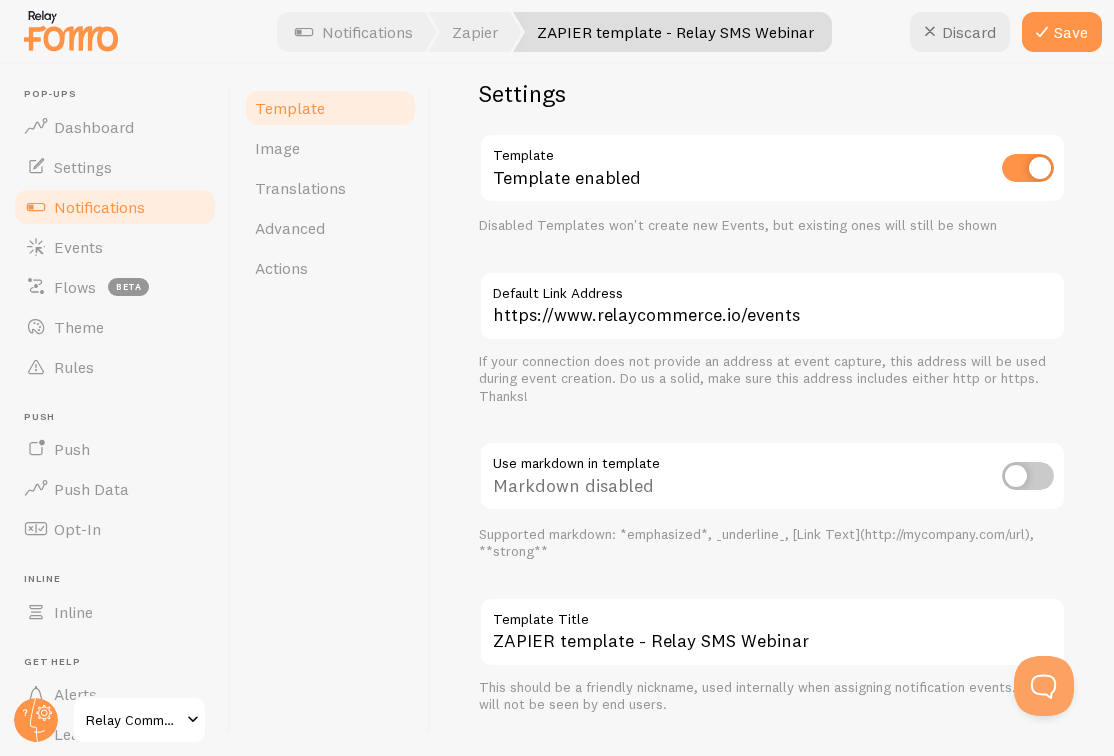 type on "{{ first_name | propercase }} just registered for the **Post-Purchase Experience to Boost Retention and Subscriptions** Don't miss out!" 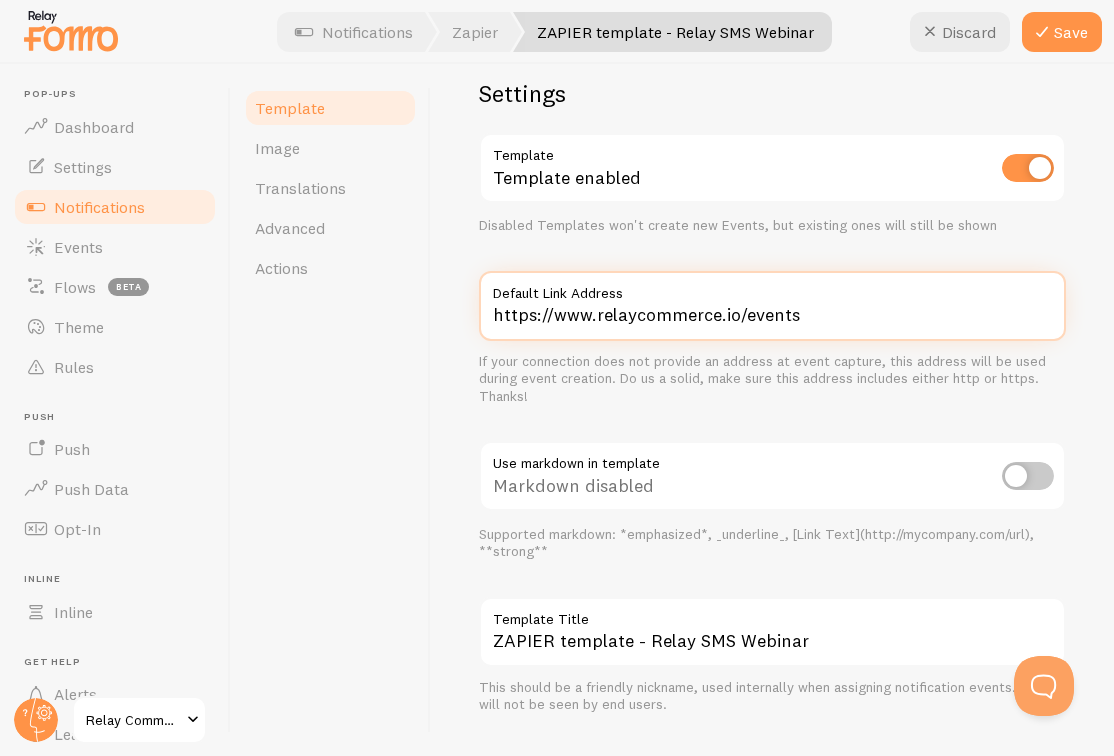 click on "https://www.relaycommerce.io/events" at bounding box center [772, 306] 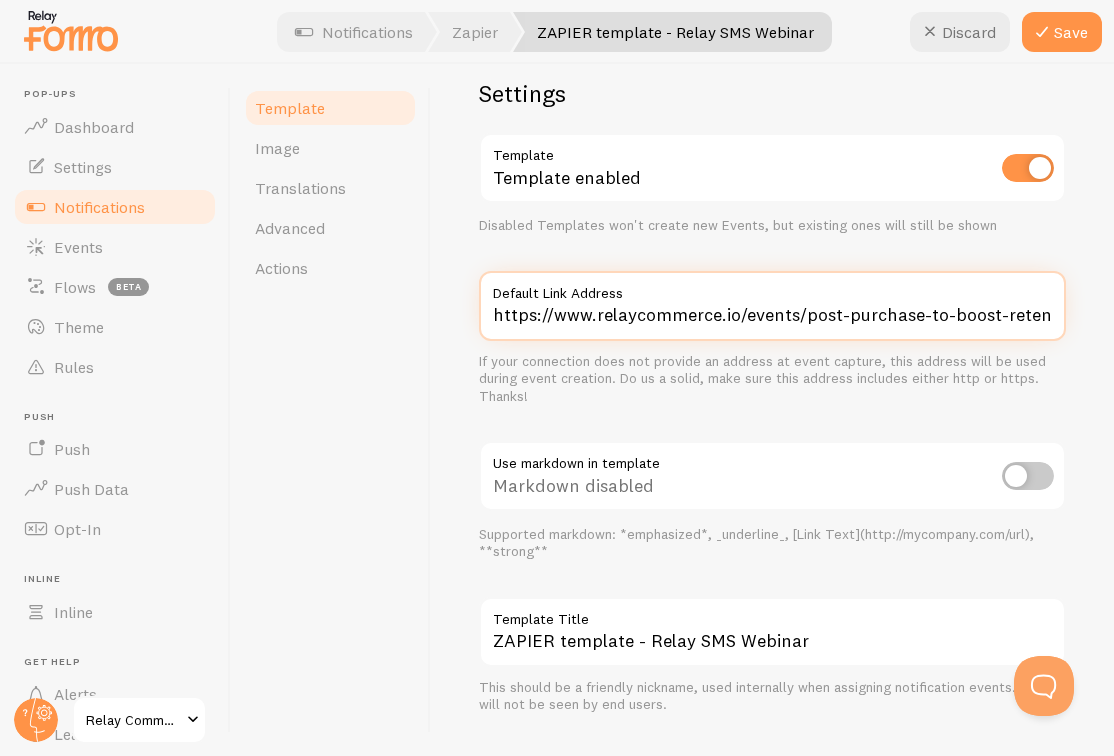 type on "https://www.relaycommerce.io/events/post-purchase-to-boost-retention-and-subscriptions" 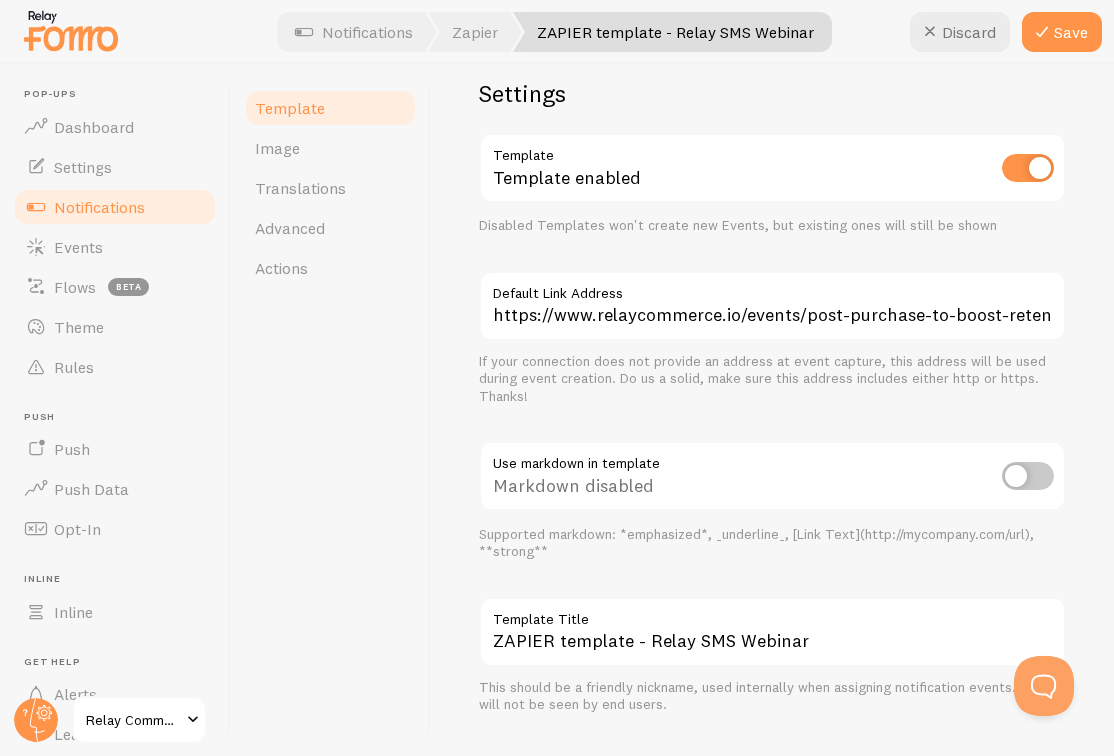 click on "Settings         Template   Template enabled   Disabled Templates won't create new Events, but existing ones will still be shown     https://www.relaycommerce.io/events/post-purchase-to-boost-retention-and-subscriptions   Default Link Address       If your connection does not provide an address at event capture, this address will be used during event creation. Do us a solid, make sure this address includes either http or https. Thanks!       Use markdown in template   Markdown disabled   Supported markdown: *emphasized*, _underline_, [Link Text](http://mycompany.com/url), **strong**     ZAPIER template - Relay SMS Webinar   Template Title       This should be a friendly nickname, used internally when assigning notification events. This will not be seen by end users." at bounding box center [772, 396] 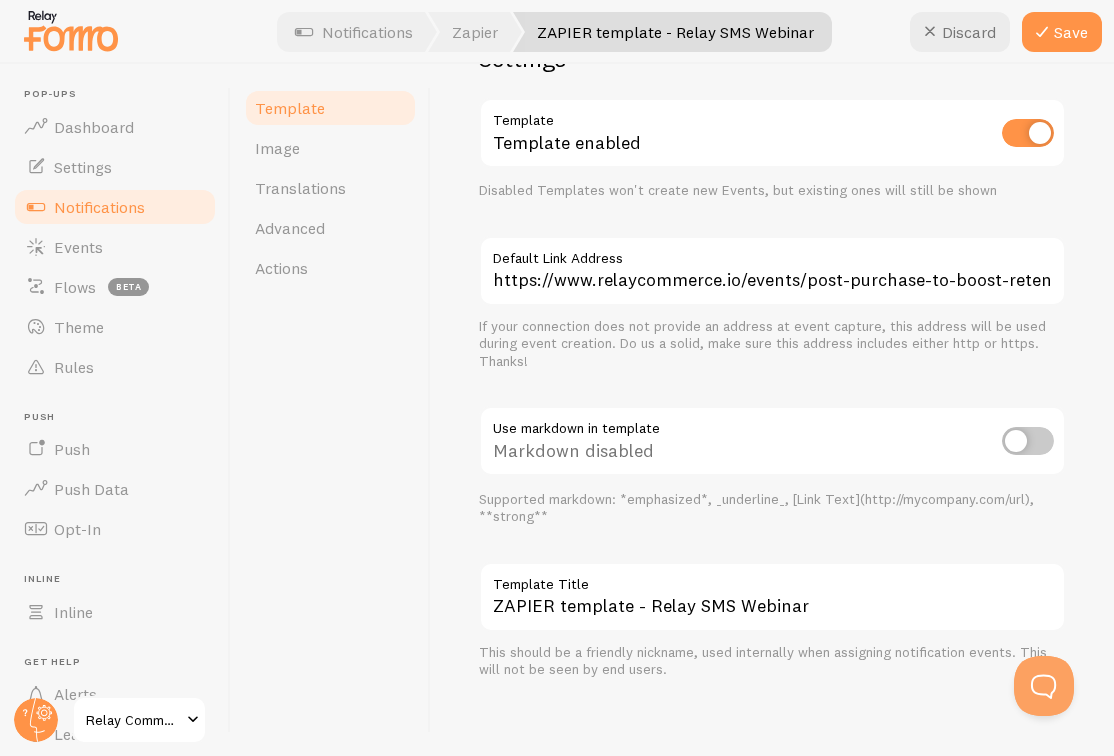 scroll, scrollTop: 807, scrollLeft: 0, axis: vertical 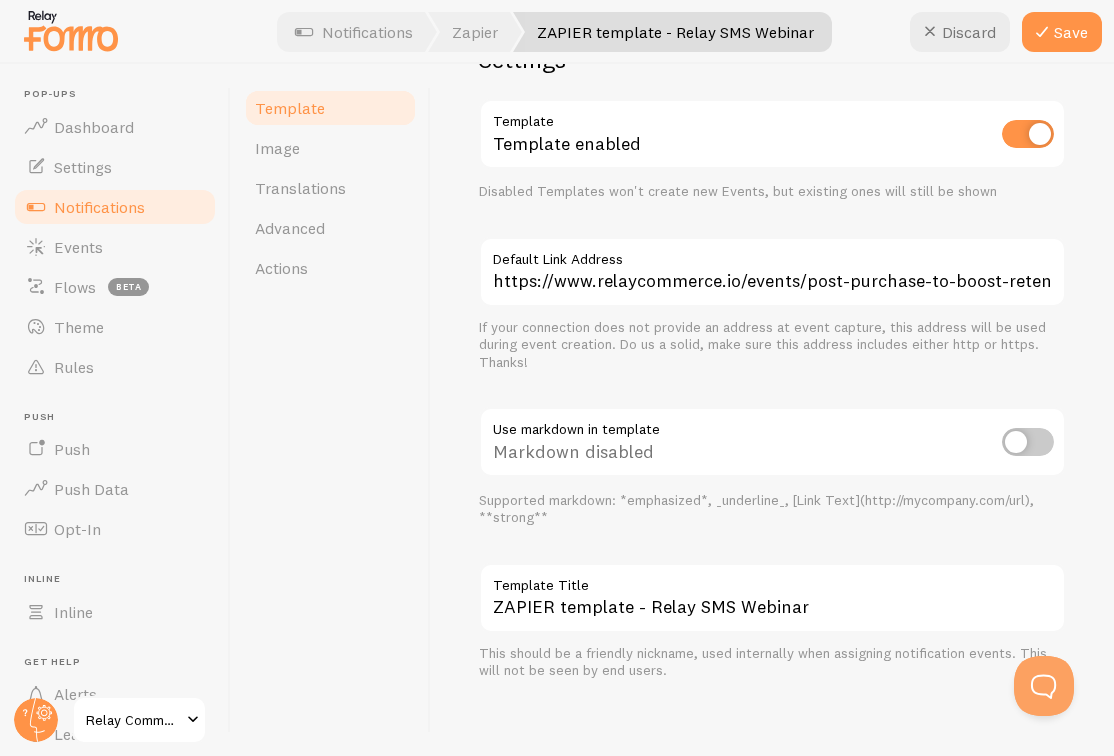 click on "Template" at bounding box center (330, 108) 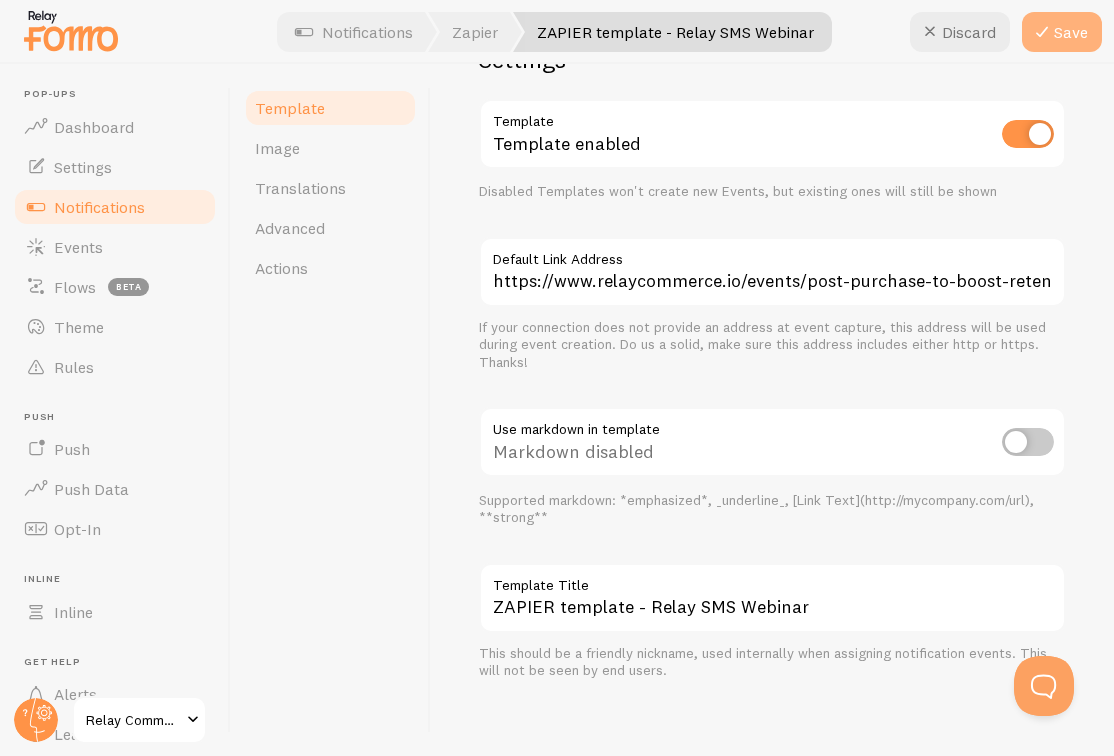 click at bounding box center (1042, 32) 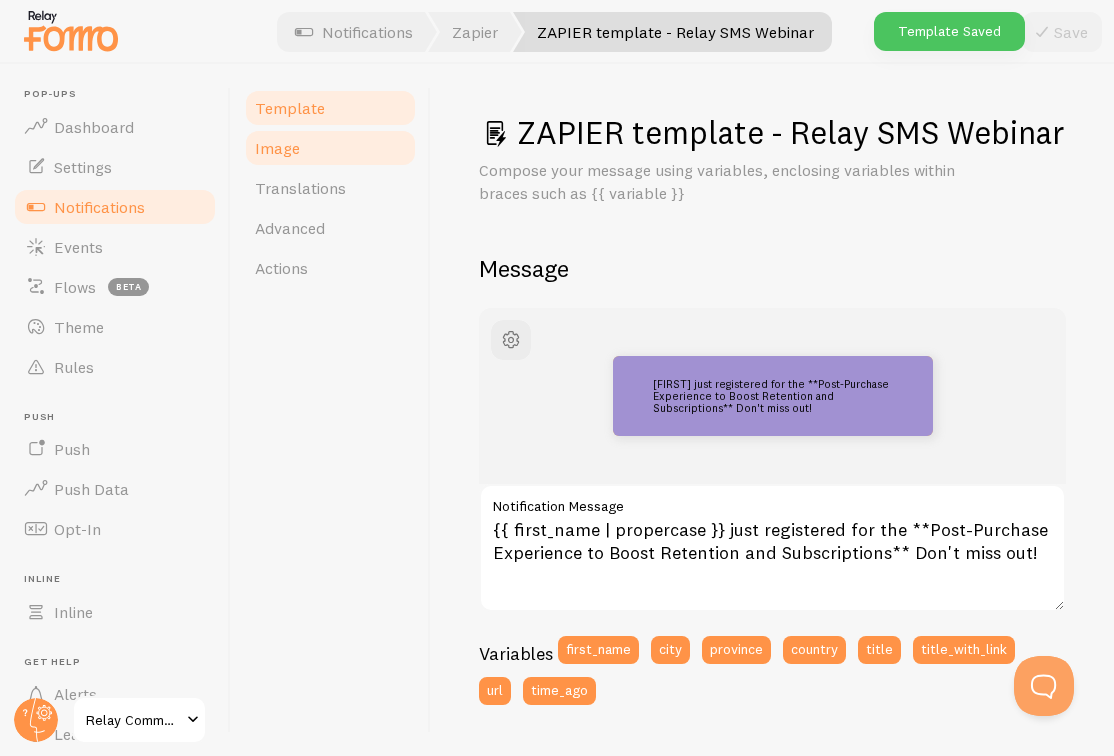 scroll, scrollTop: 0, scrollLeft: 0, axis: both 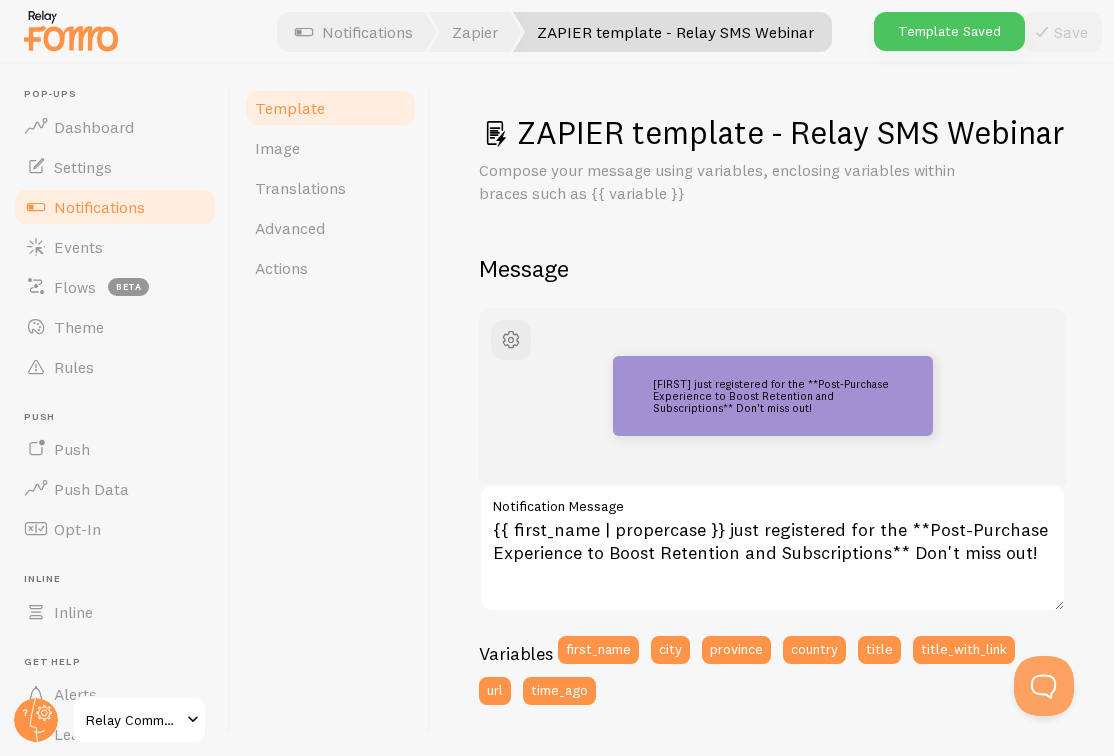 click on "Notifications" at bounding box center [99, 207] 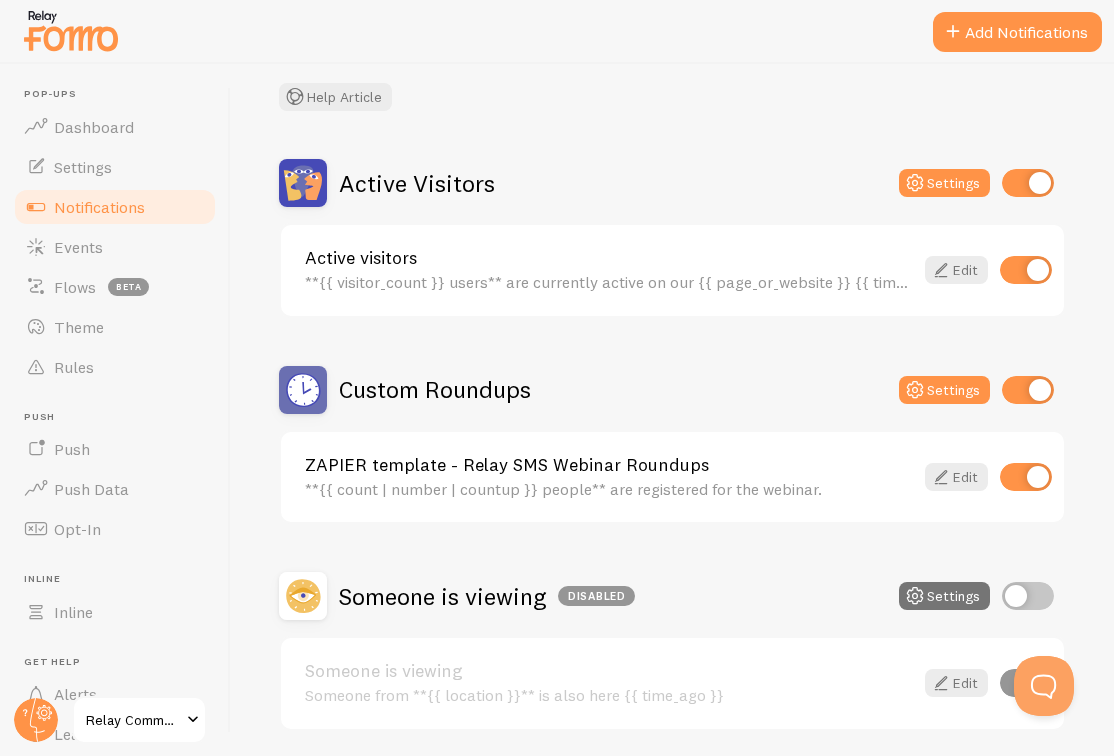 scroll, scrollTop: 198, scrollLeft: 0, axis: vertical 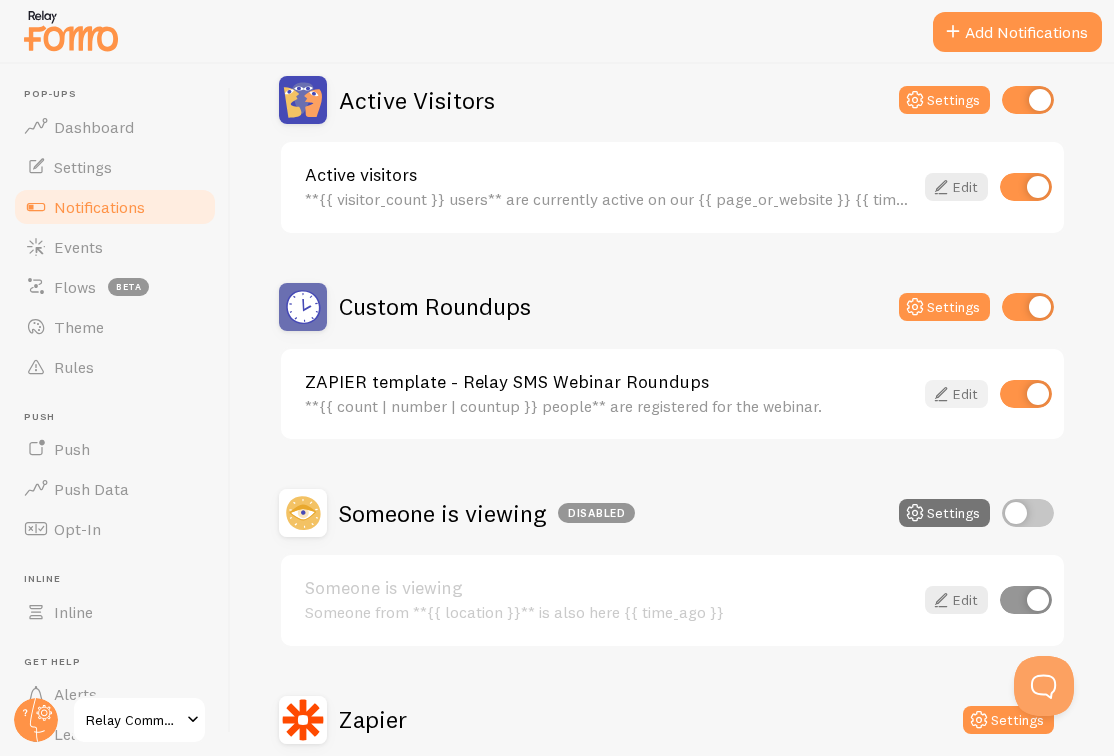 click on "Edit" at bounding box center (956, 394) 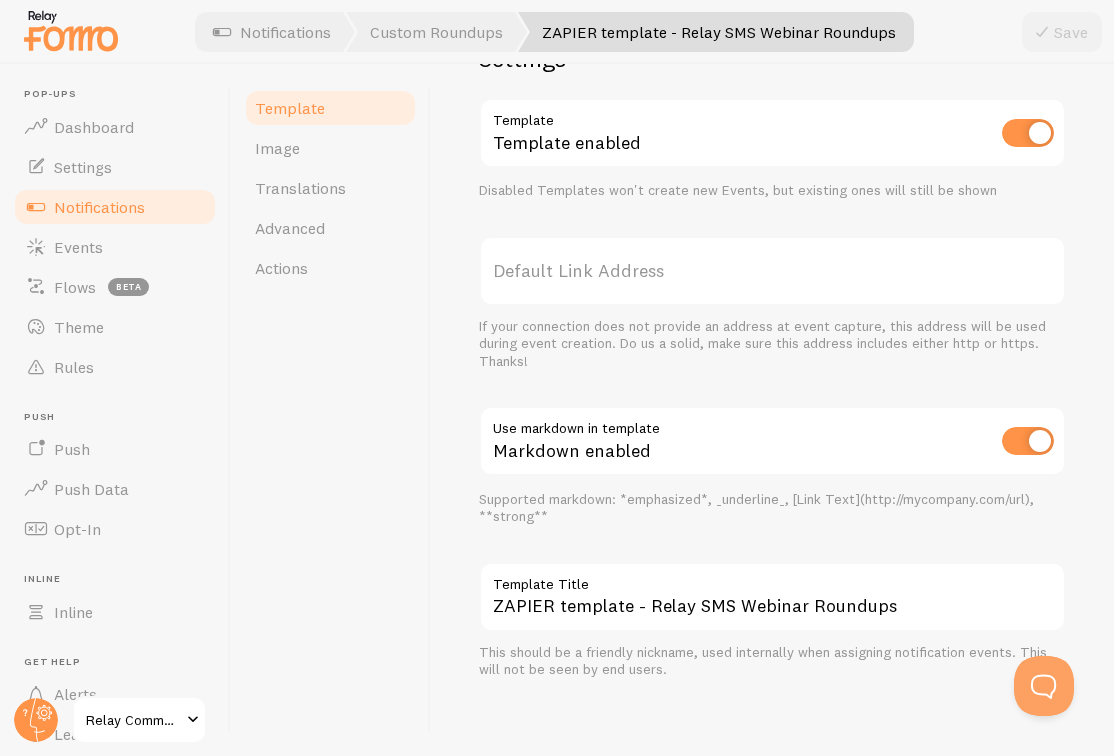 scroll, scrollTop: 808, scrollLeft: 0, axis: vertical 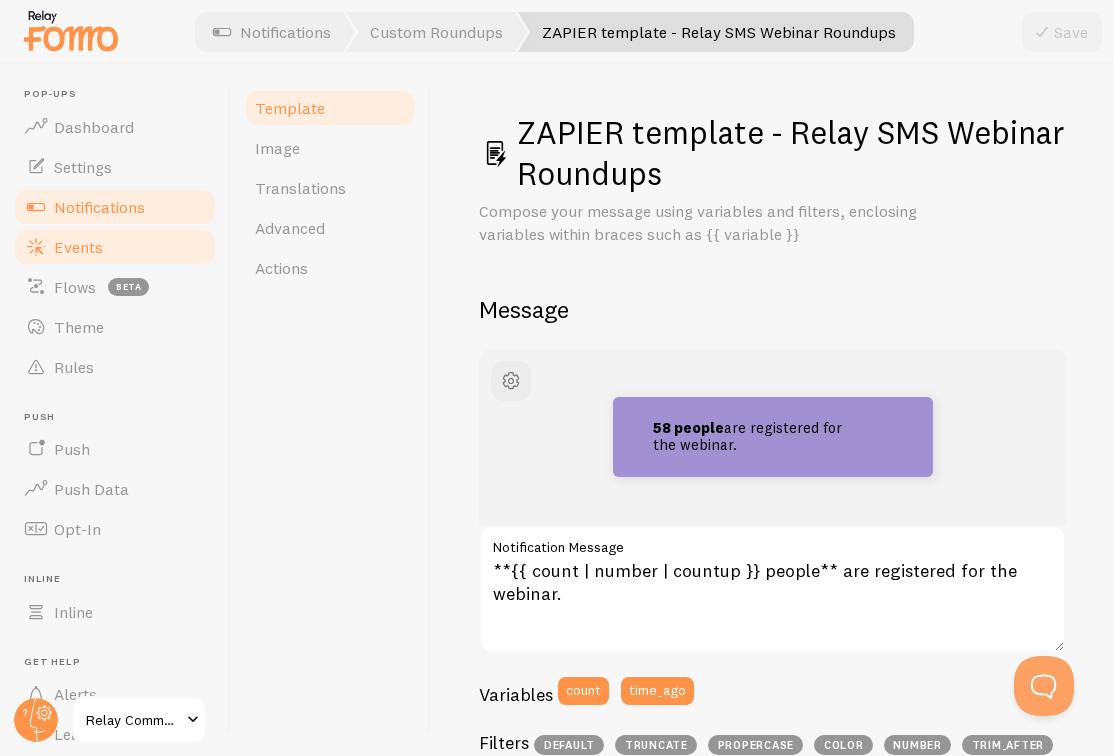 click on "Events" at bounding box center (115, 247) 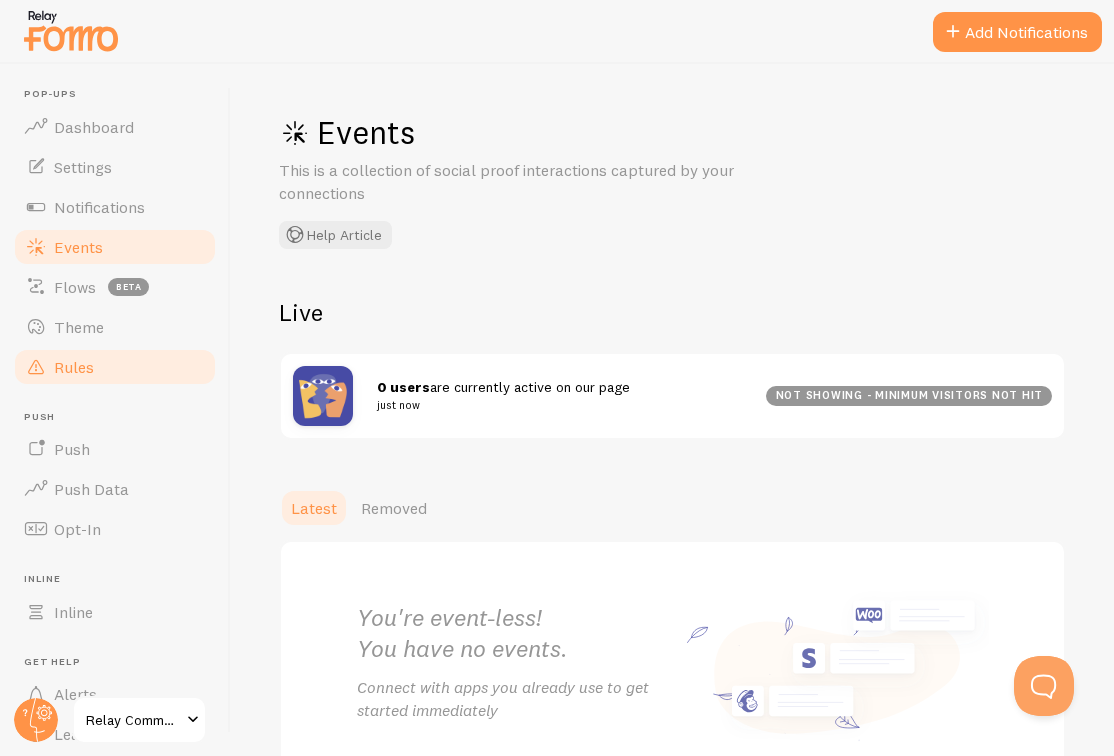 click on "Rules" at bounding box center [115, 367] 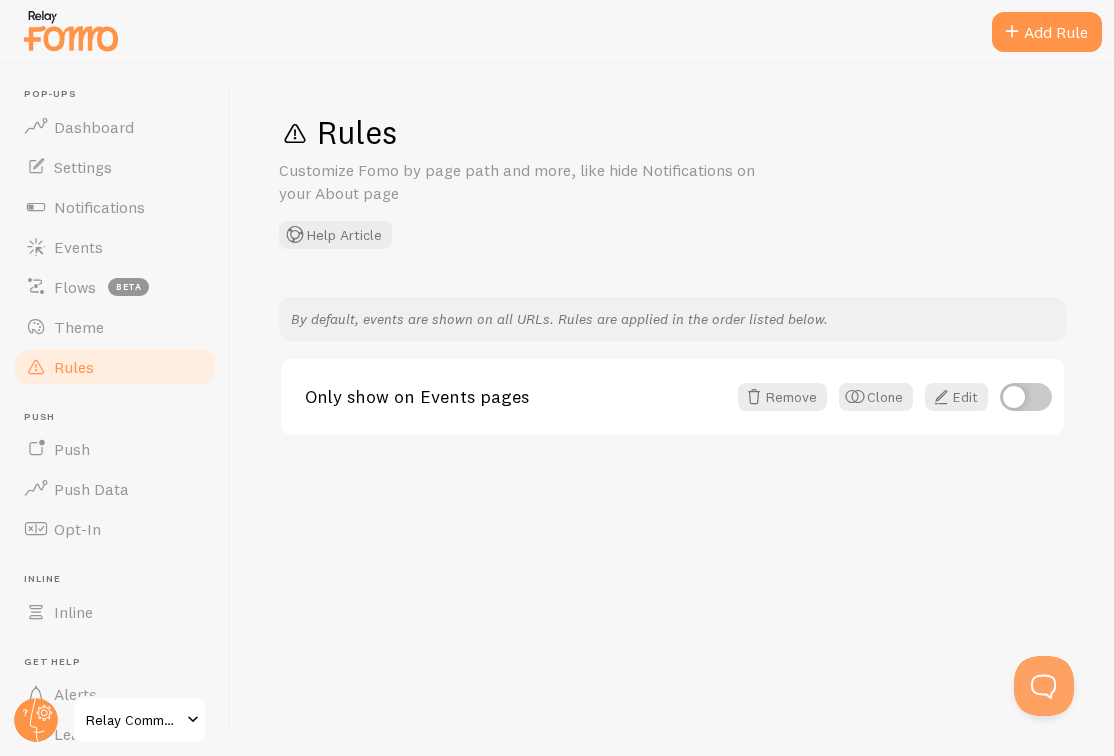 scroll, scrollTop: 0, scrollLeft: 0, axis: both 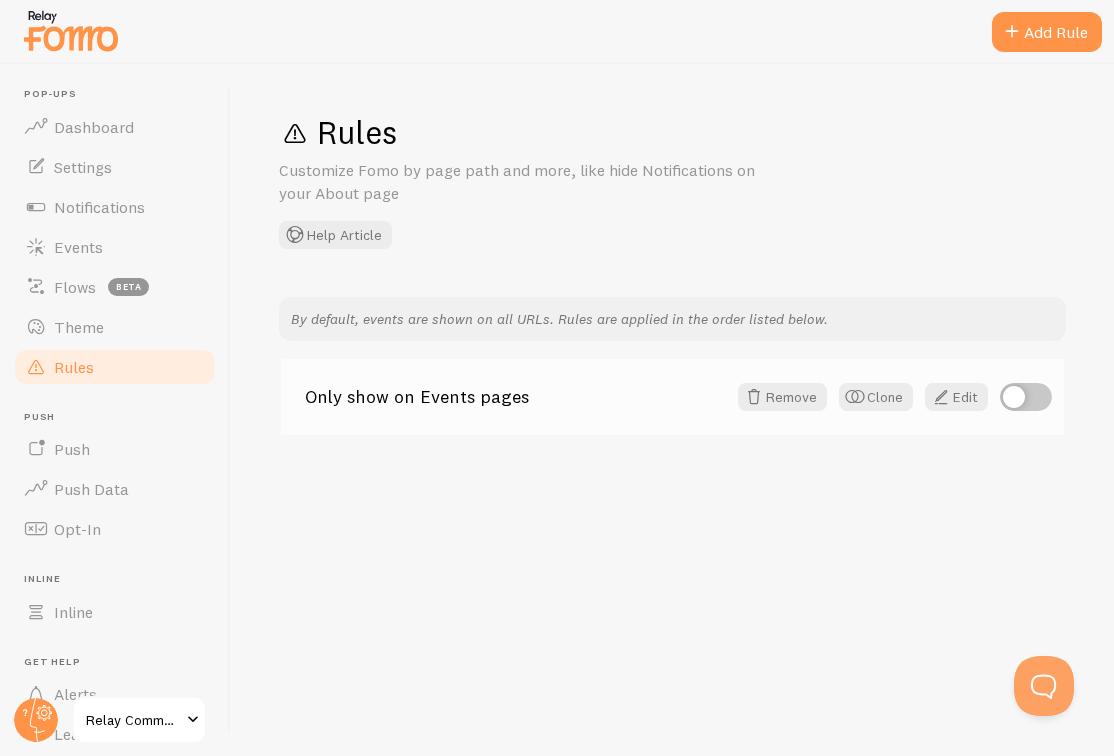click at bounding box center [1026, 397] 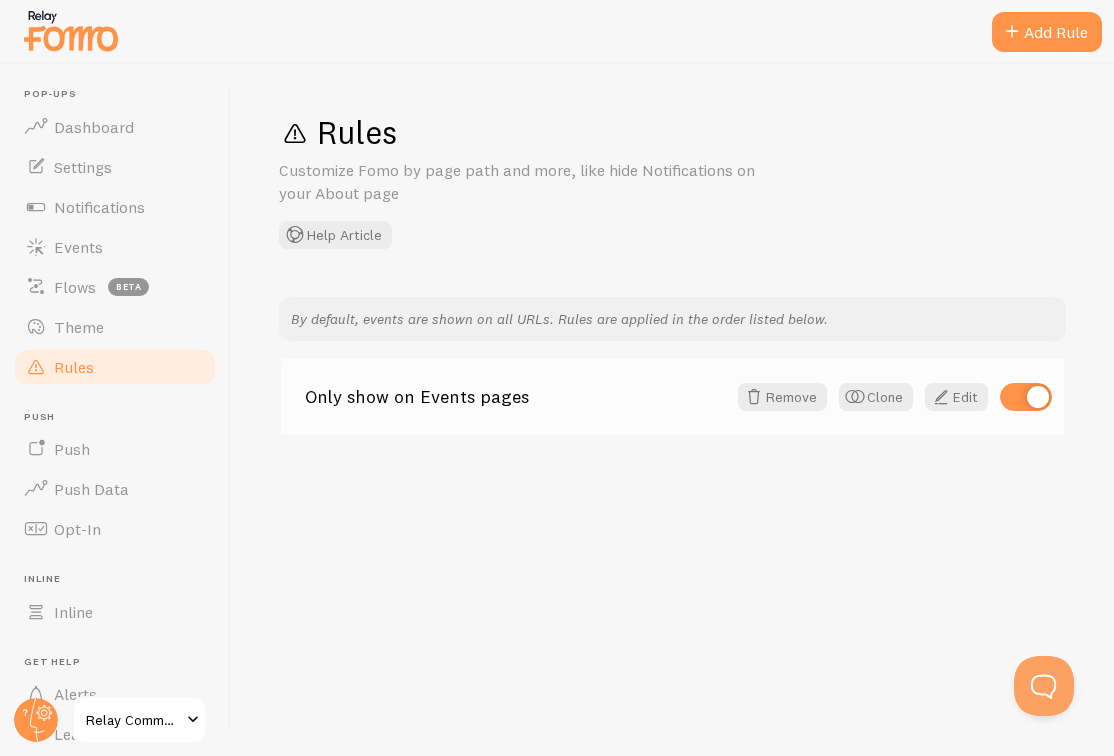 click on "Only show on Events pages" at bounding box center (515, 397) 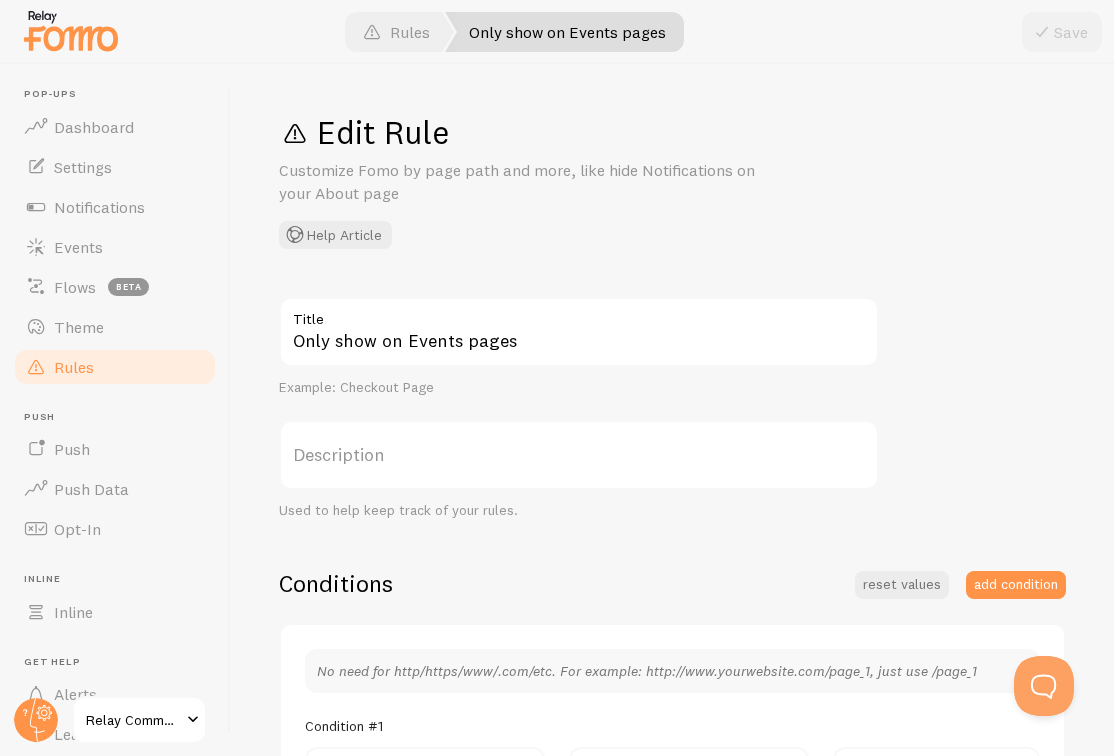 scroll, scrollTop: 0, scrollLeft: 0, axis: both 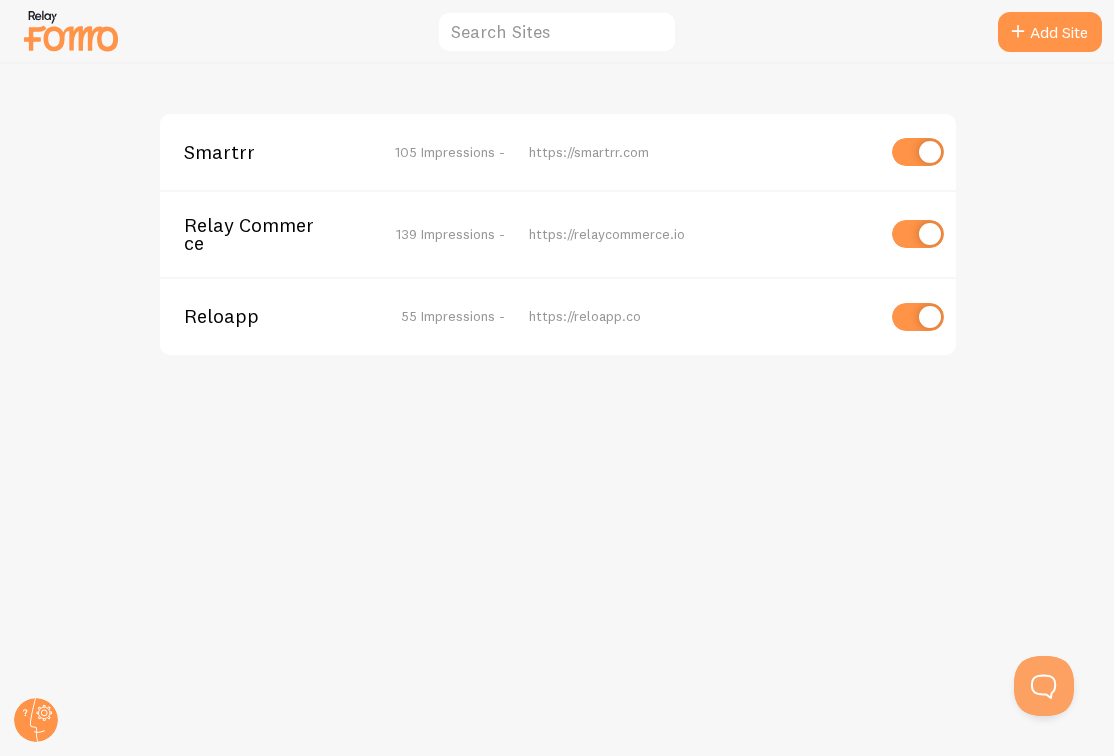 click at bounding box center (918, 152) 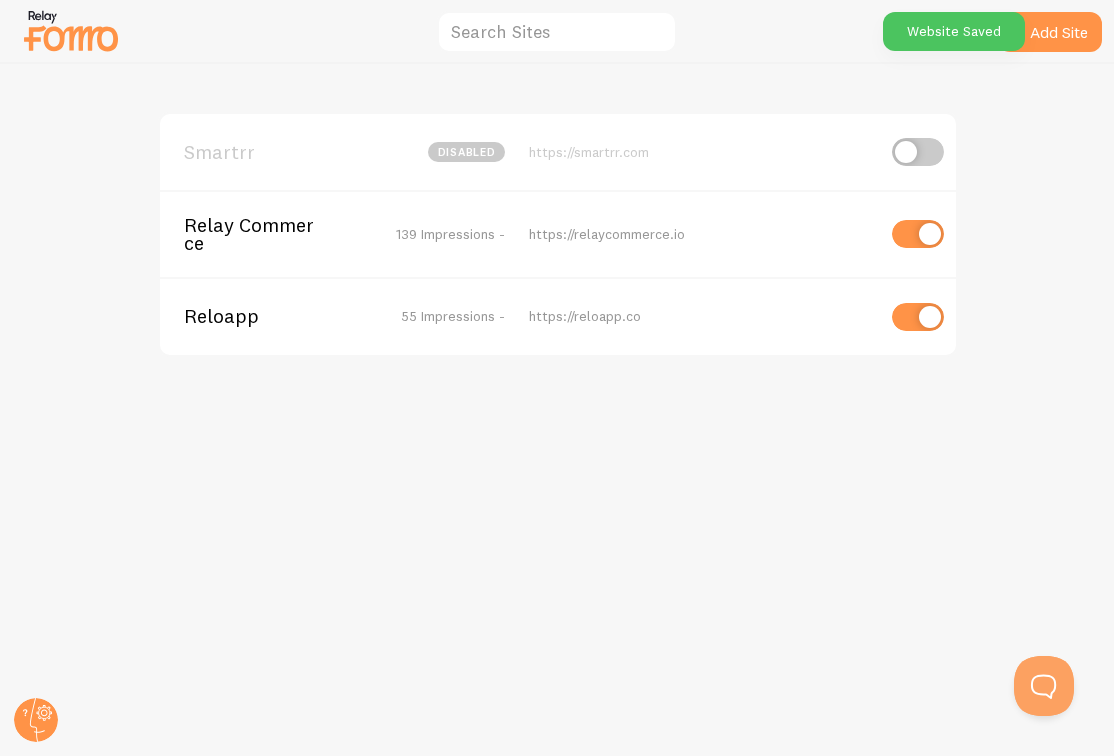 click at bounding box center (918, 317) 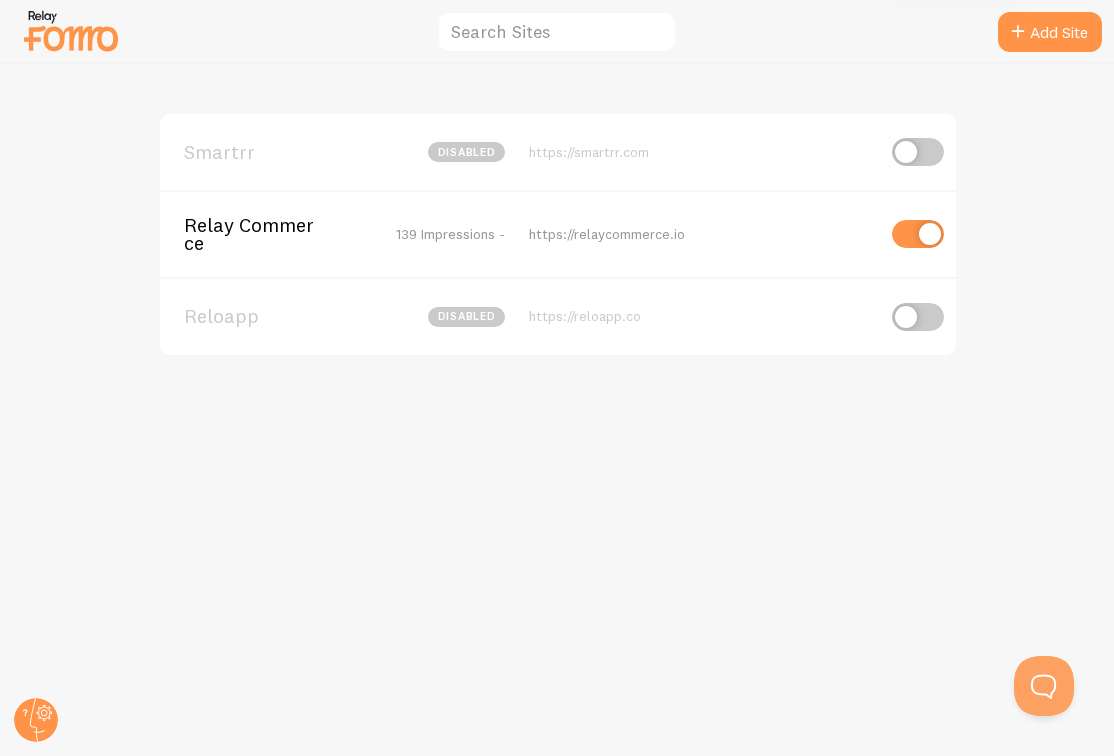 click at bounding box center [918, 152] 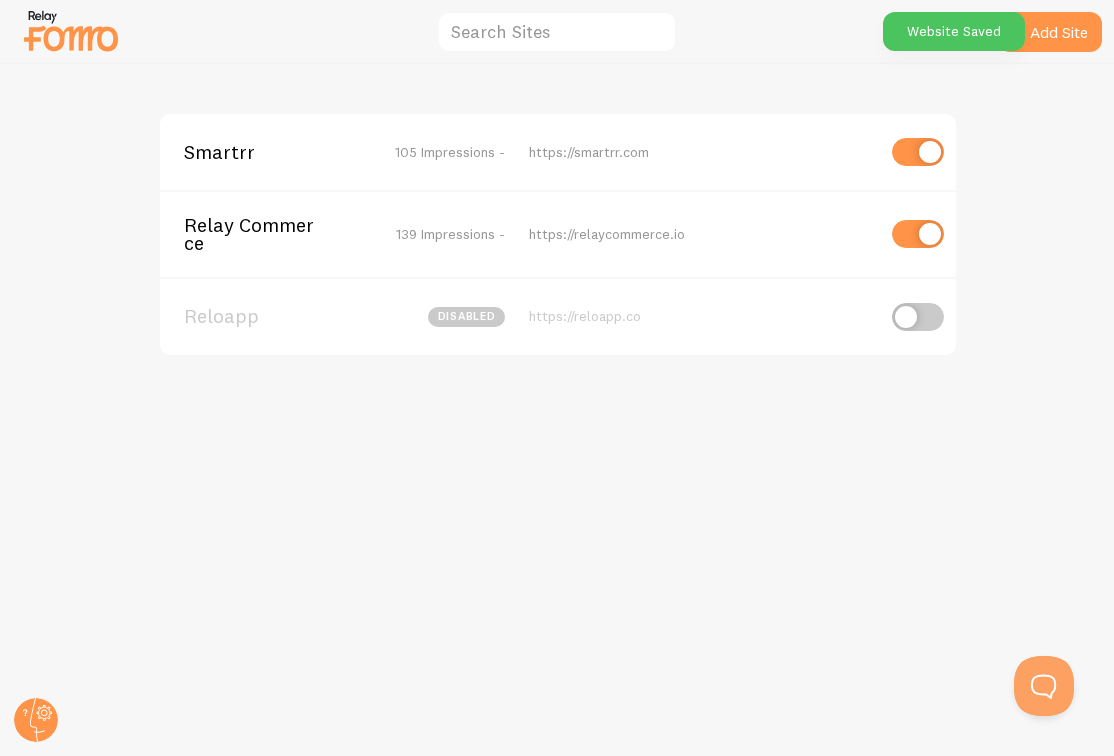 click at bounding box center [918, 152] 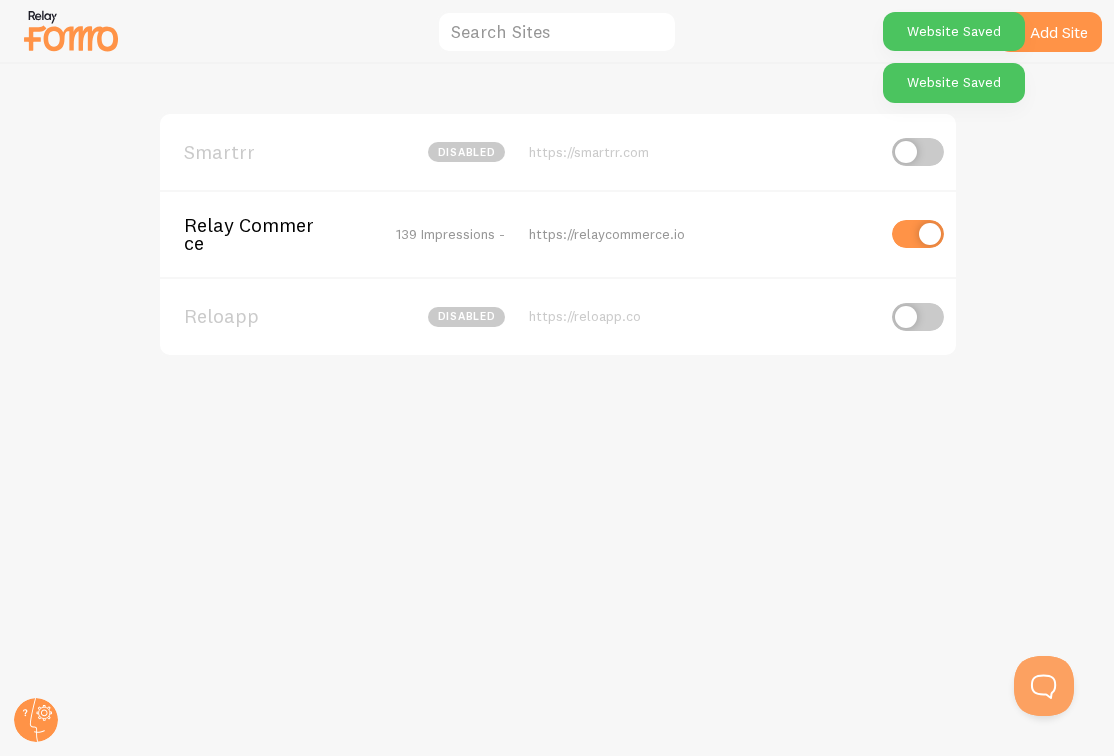 click on "Smartrr" at bounding box center [264, 152] 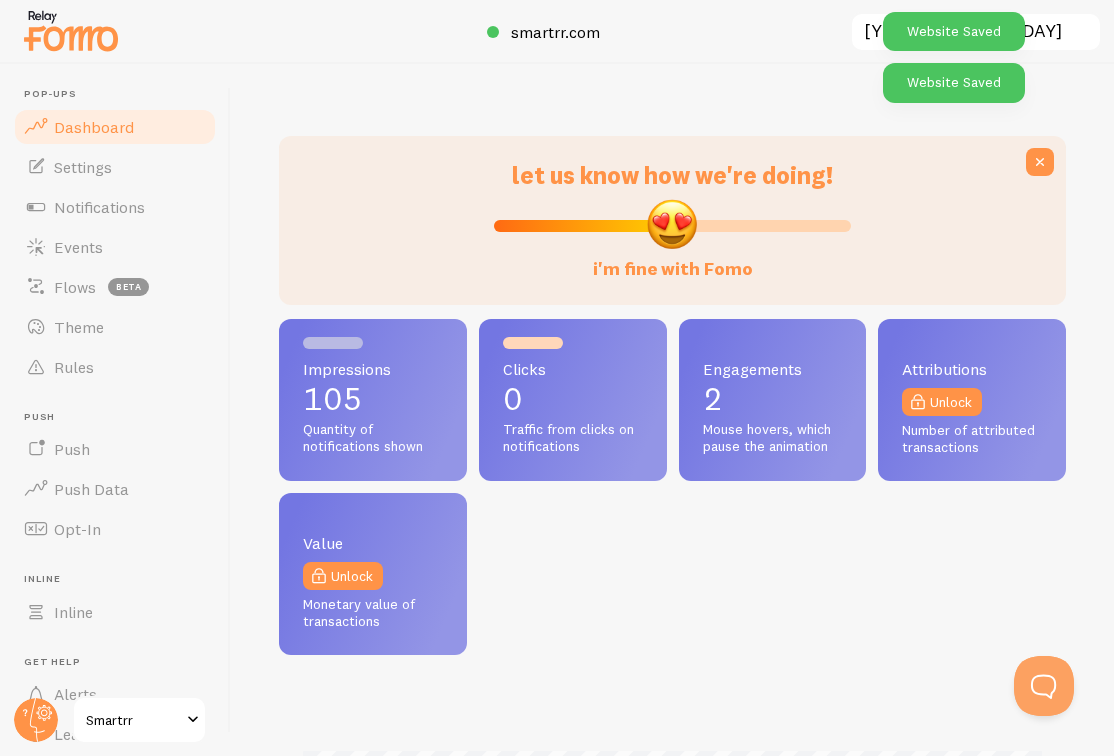 scroll, scrollTop: 999475, scrollLeft: 999213, axis: both 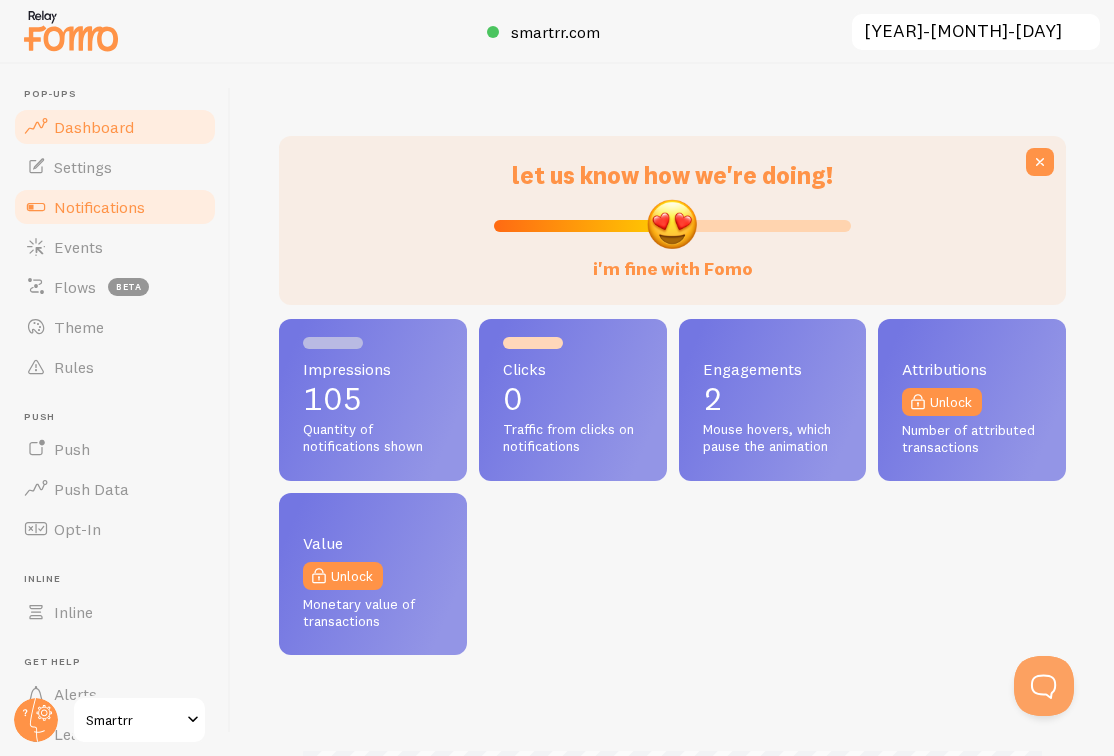 click on "Notifications" at bounding box center [99, 207] 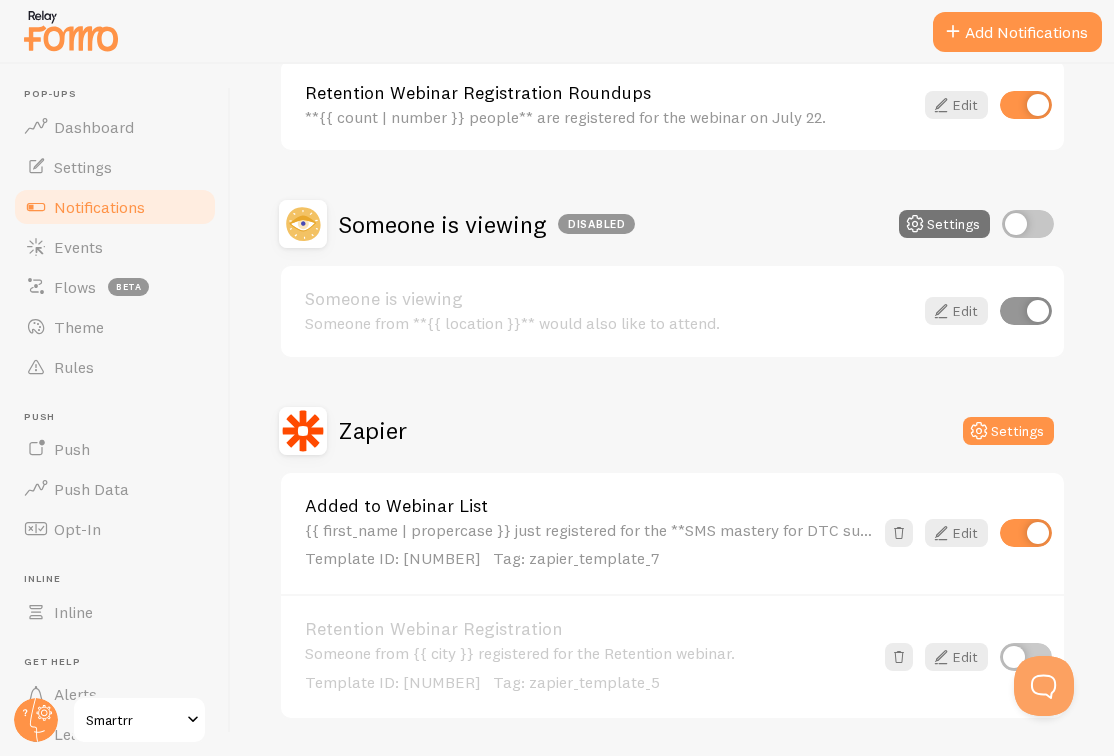 scroll, scrollTop: 513, scrollLeft: 0, axis: vertical 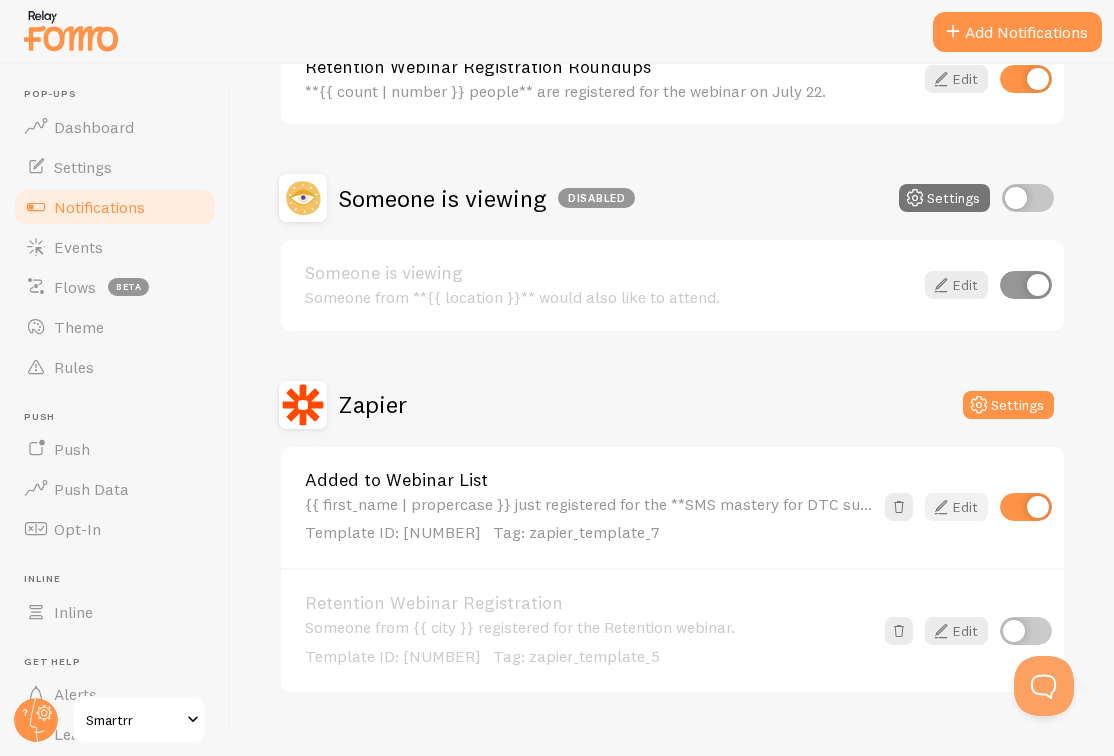 click on "Edit" at bounding box center (956, 507) 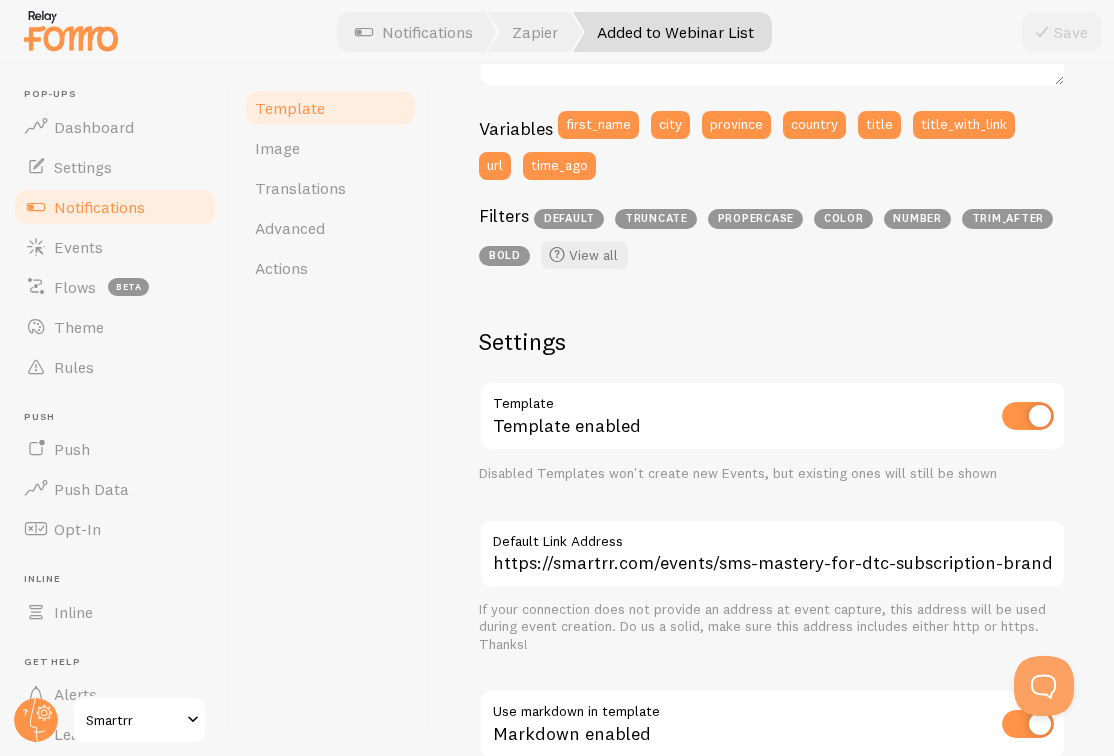 scroll, scrollTop: 597, scrollLeft: 0, axis: vertical 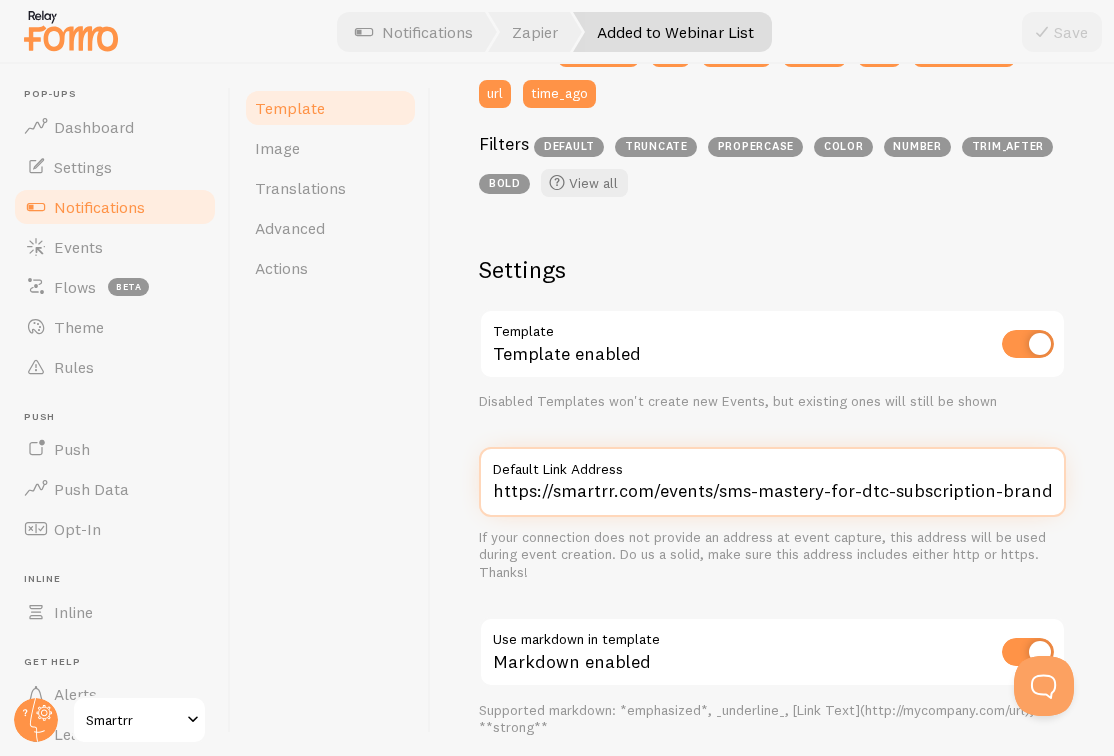 click on "https://smartrr.com/events/sms-mastery-for-dtc-subscription-brands" at bounding box center [772, 482] 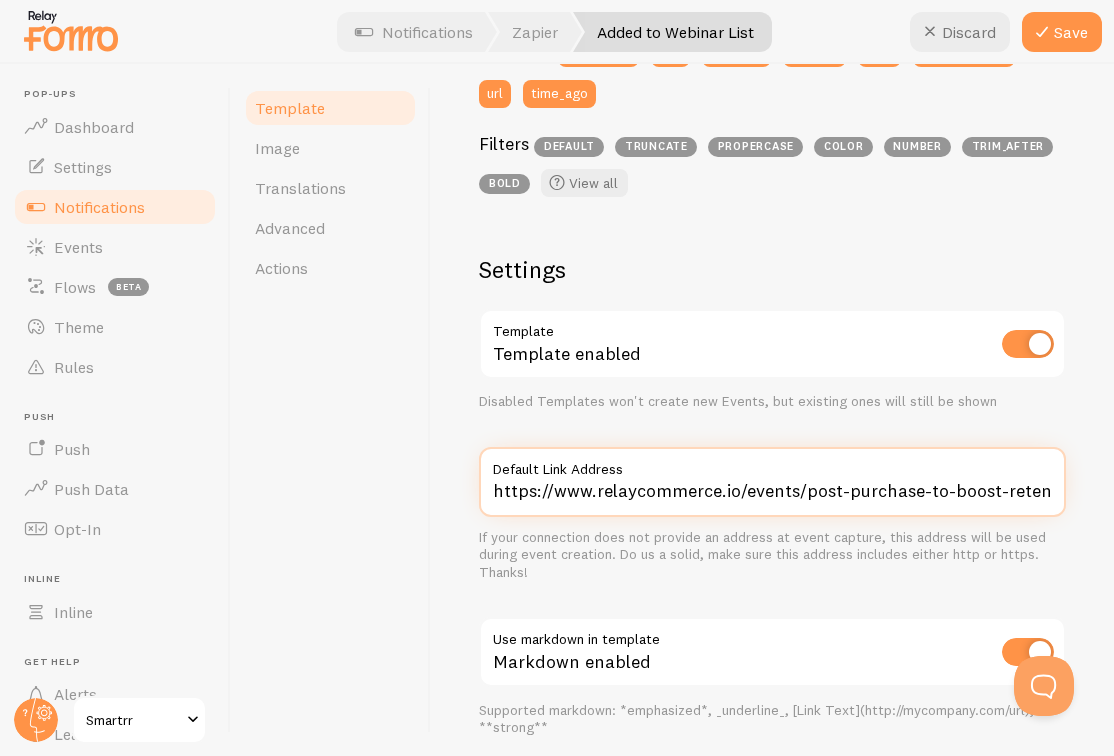 click on "https://www.relaycommerce.io/events/post-purchase-to-boost-retention-and-subscriptions" at bounding box center (772, 482) 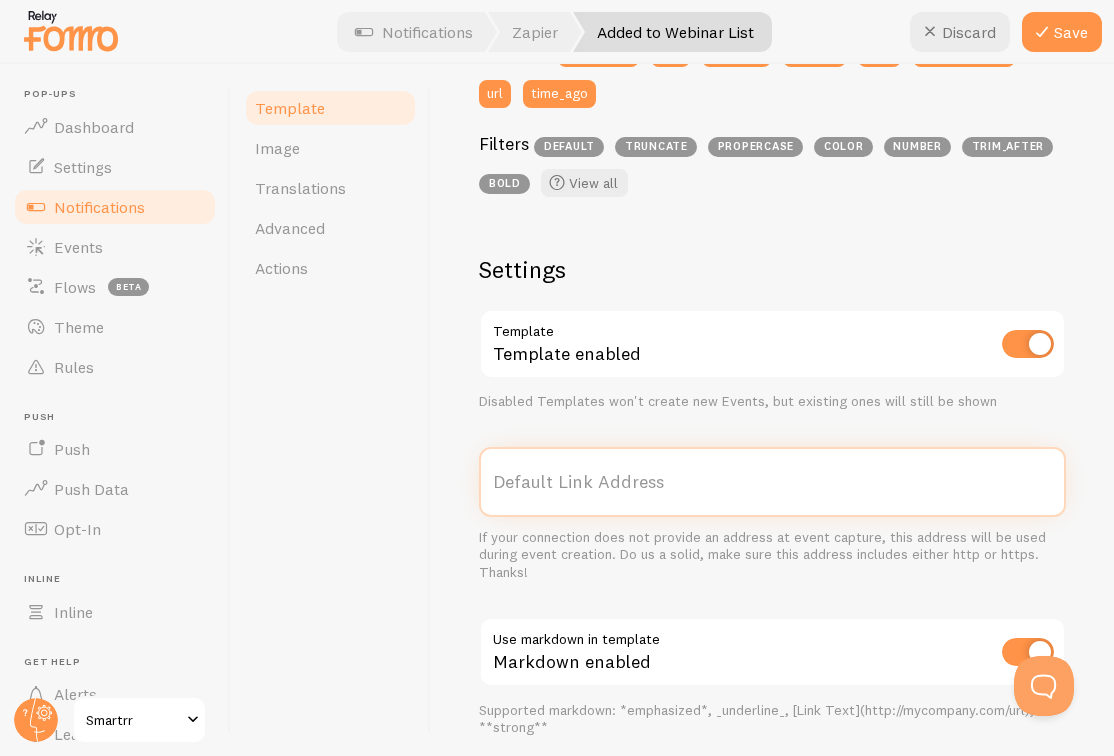 paste on "https://smartrr.com/events/post-purchase-to-boost-retention-and-subscriptions" 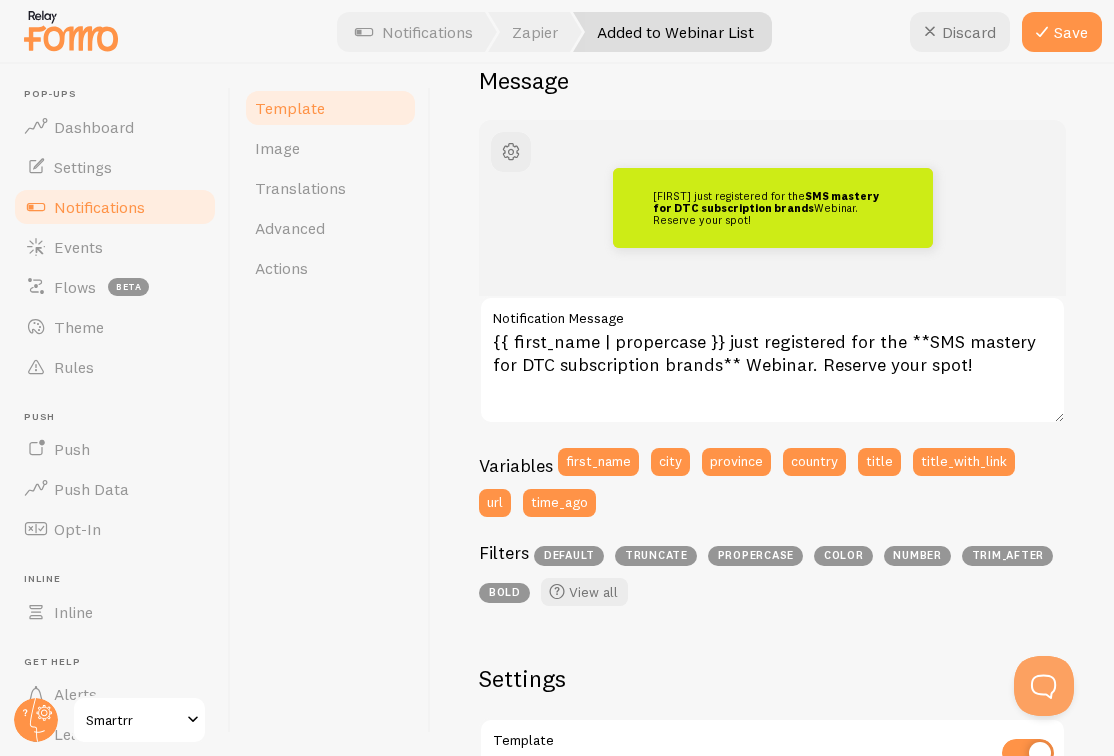 scroll, scrollTop: 152, scrollLeft: 0, axis: vertical 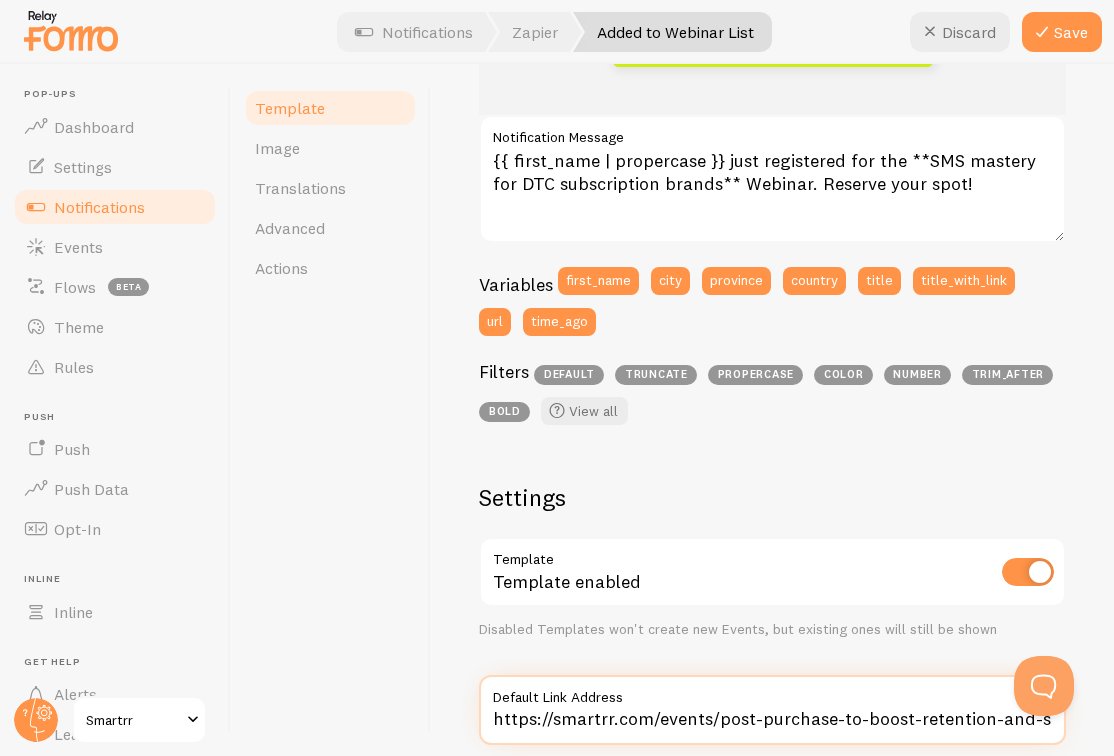 type on "https://smartrr.com/events/post-purchase-to-boost-retention-and-subscriptions" 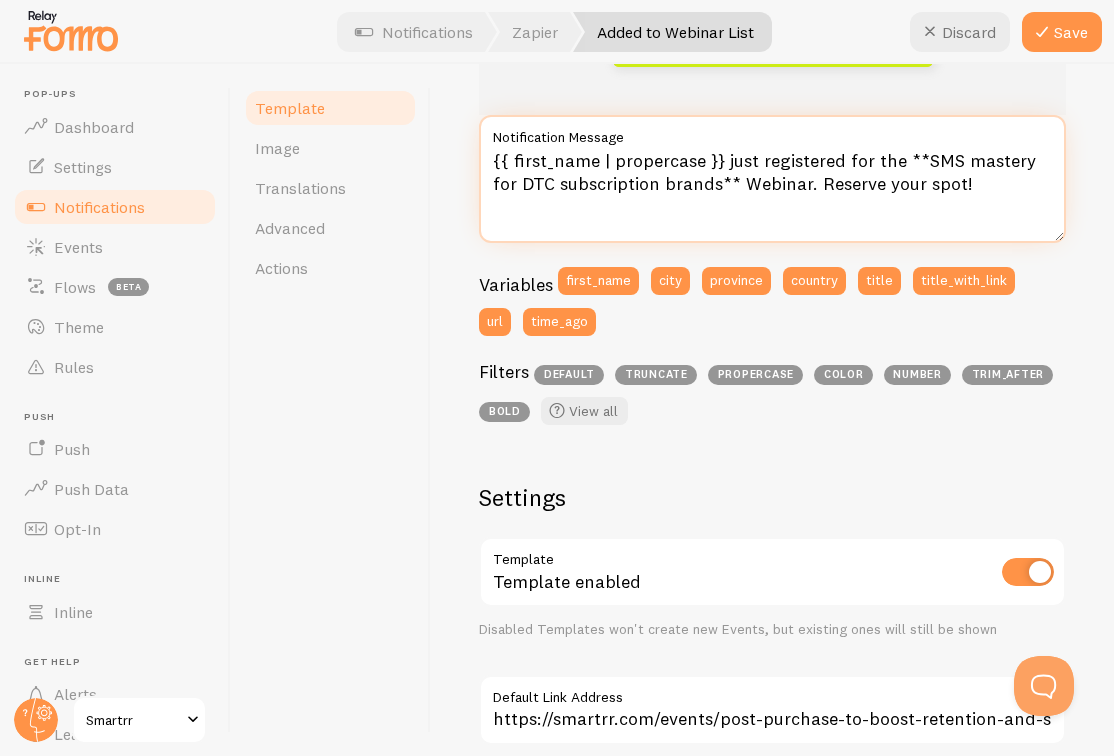 drag, startPoint x: 919, startPoint y: 155, endPoint x: 689, endPoint y: 180, distance: 231.3547 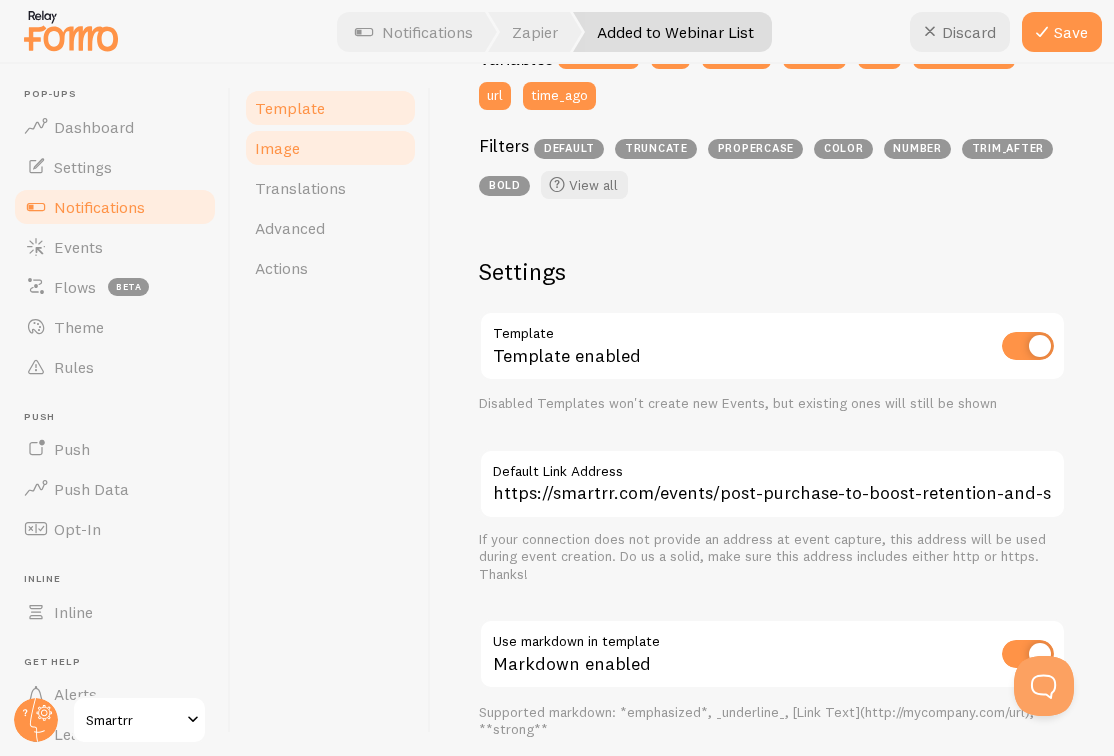 scroll, scrollTop: 599, scrollLeft: 0, axis: vertical 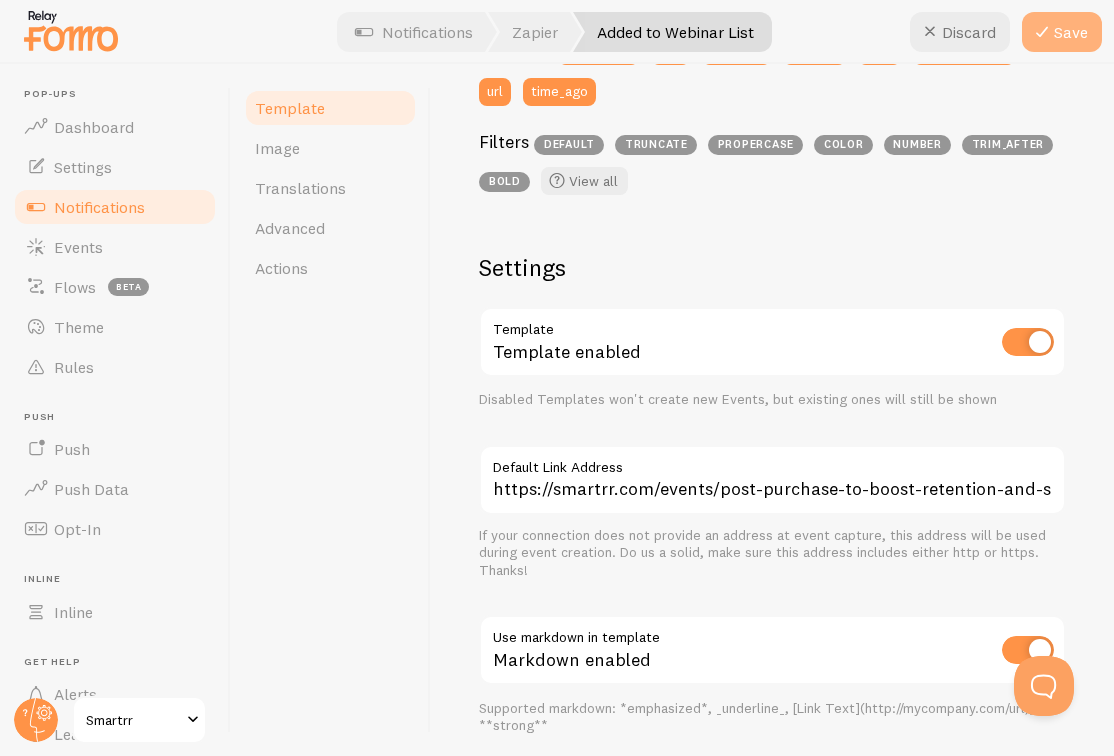 type on "{{ first_name | propercase }} just registered for the **Post-Purchase Experience to Boost Retention and Subscriptions** Webinar. Reserve your spot!" 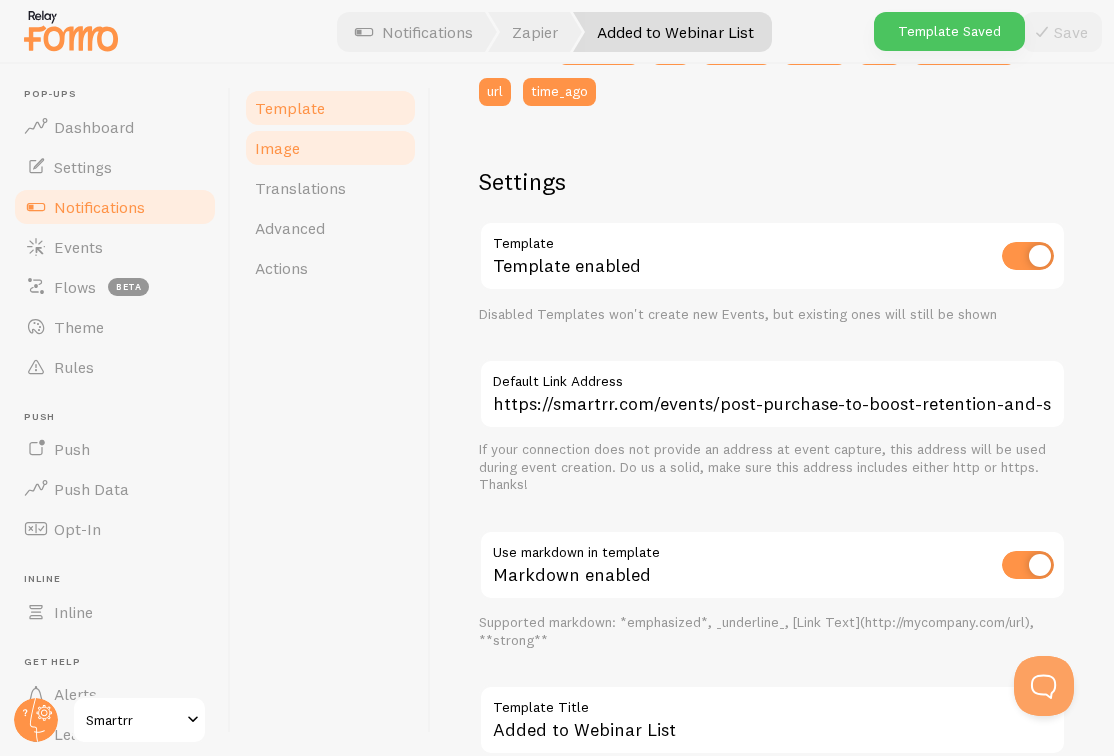 click on "Image" at bounding box center [330, 148] 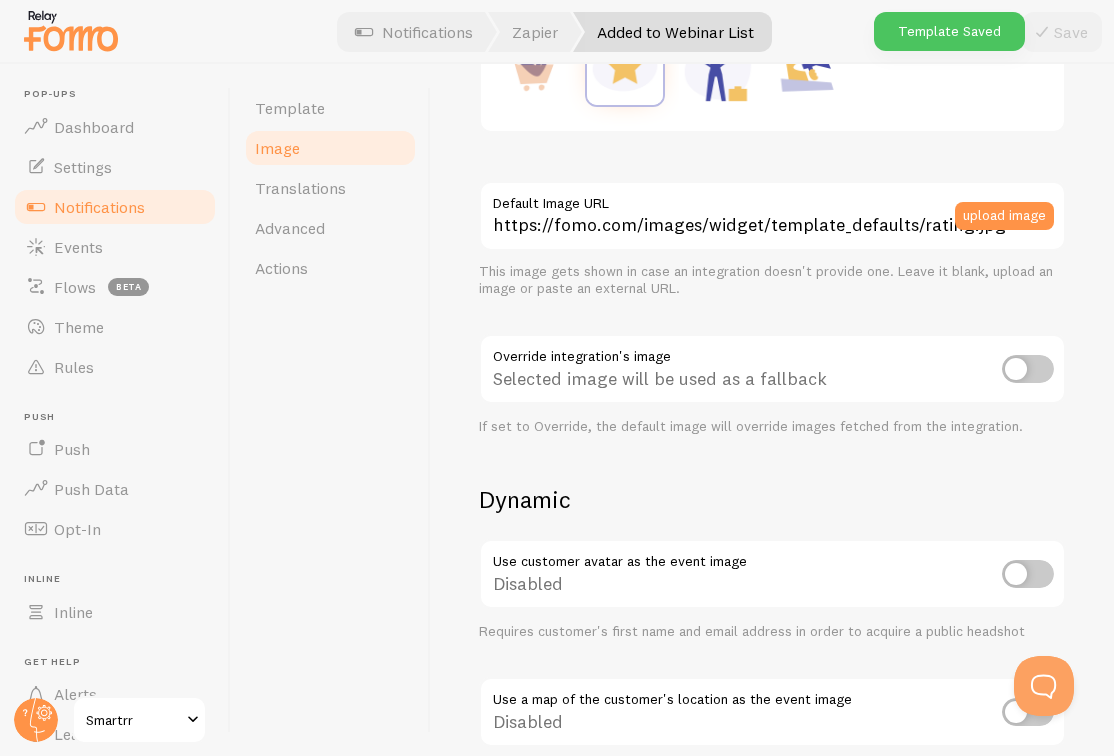 scroll, scrollTop: 524, scrollLeft: 0, axis: vertical 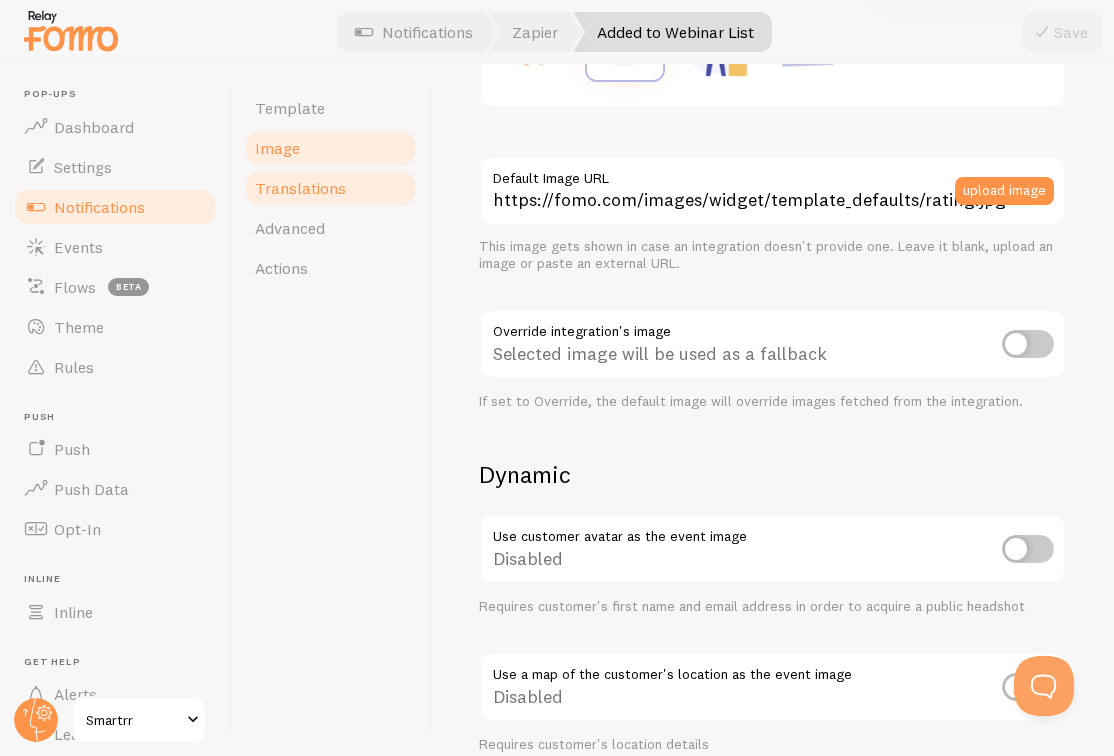 click on "Translations" at bounding box center (330, 188) 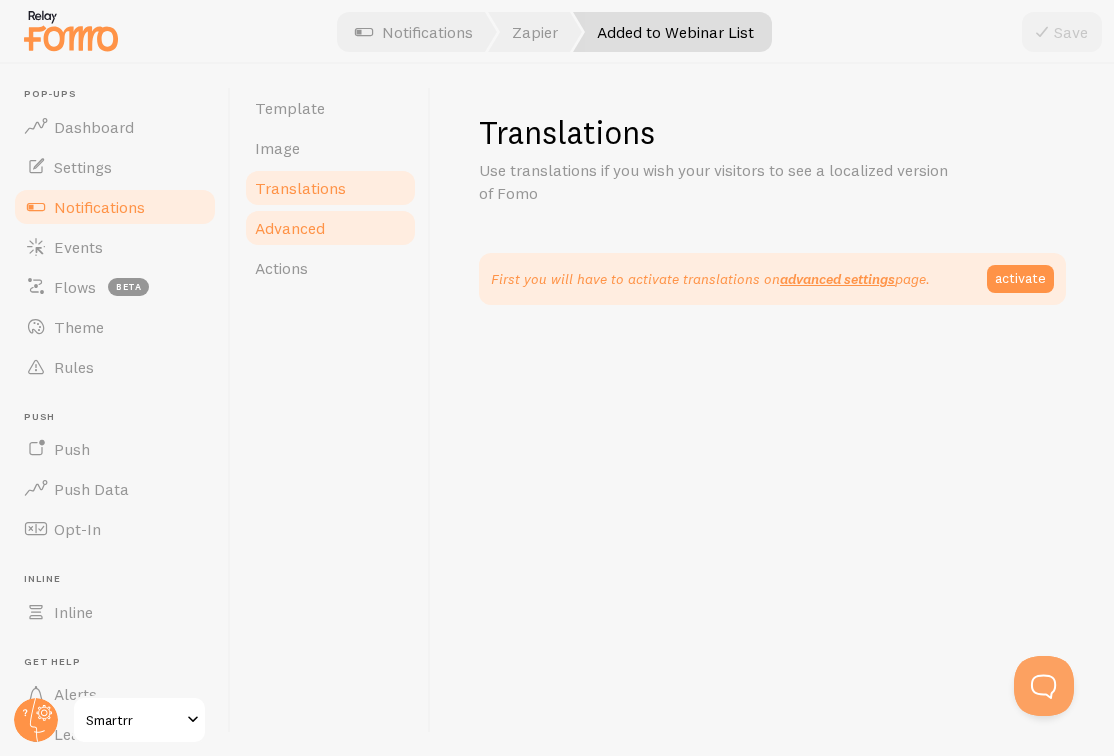 click on "Advanced" at bounding box center (330, 228) 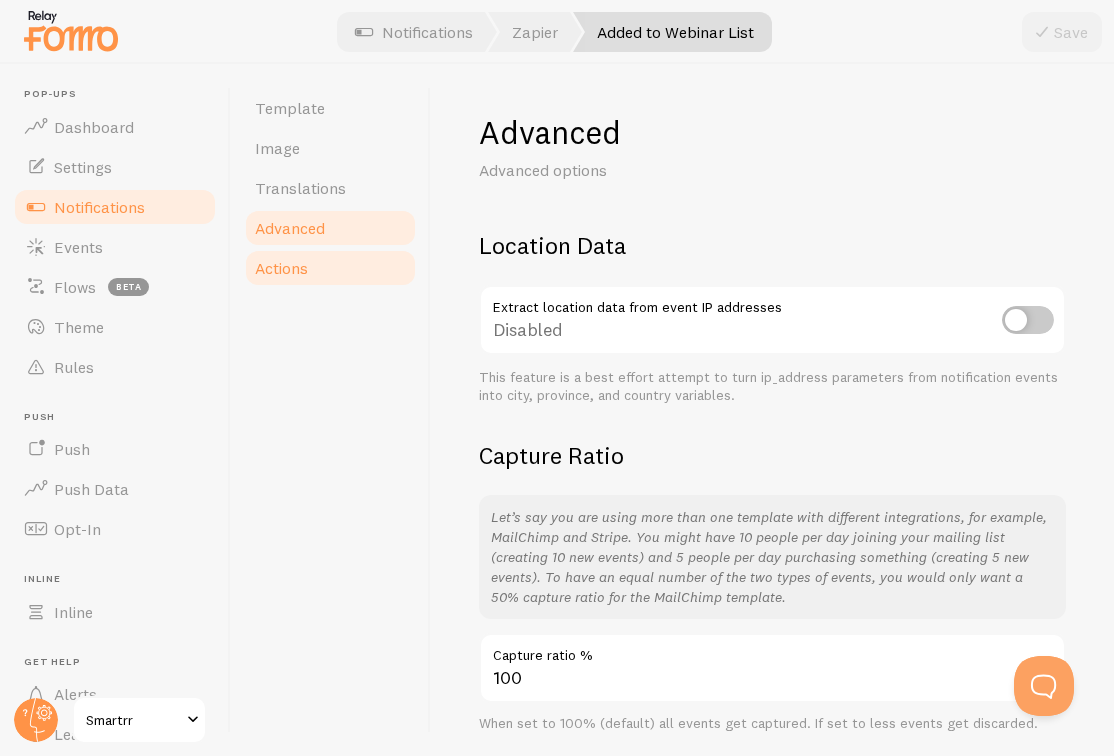 click on "Actions" at bounding box center (330, 268) 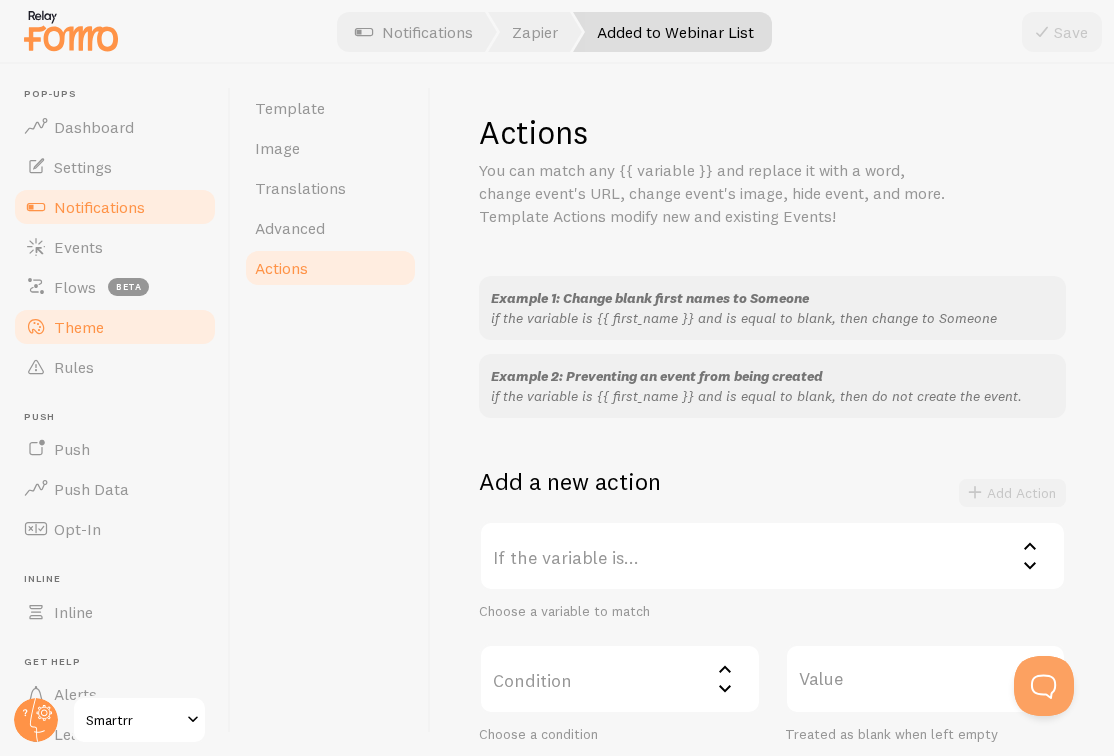 click on "Theme" at bounding box center (115, 327) 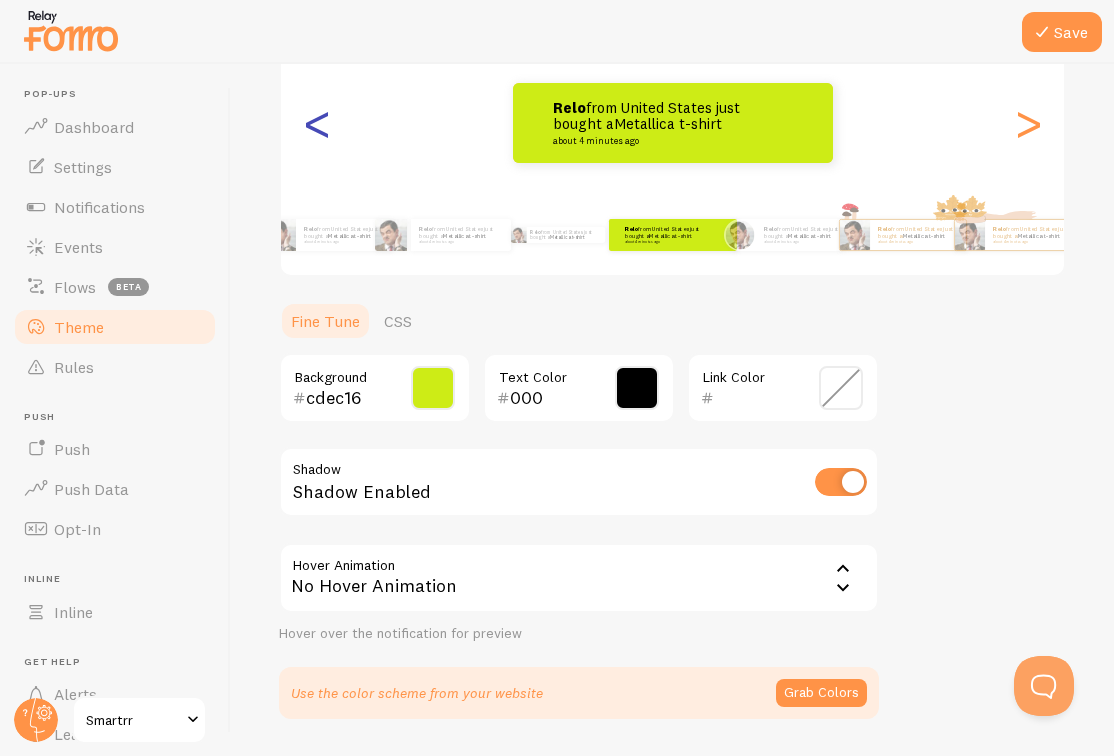 scroll, scrollTop: 250, scrollLeft: 0, axis: vertical 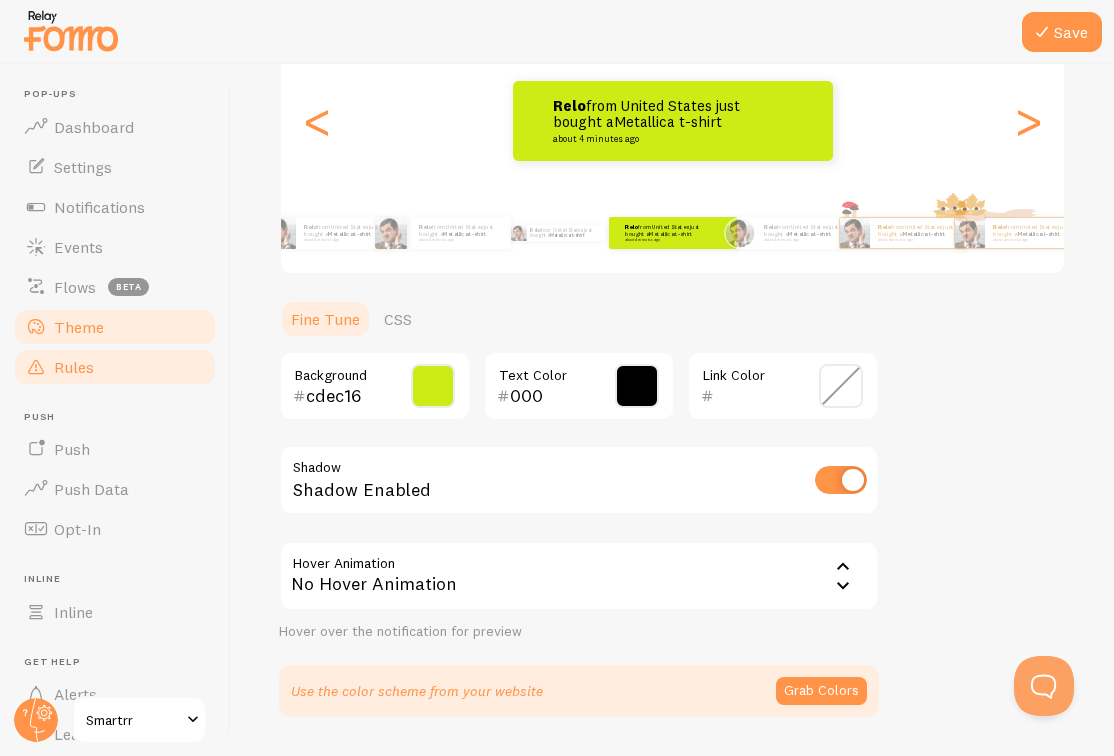 click on "Rules" at bounding box center [74, 367] 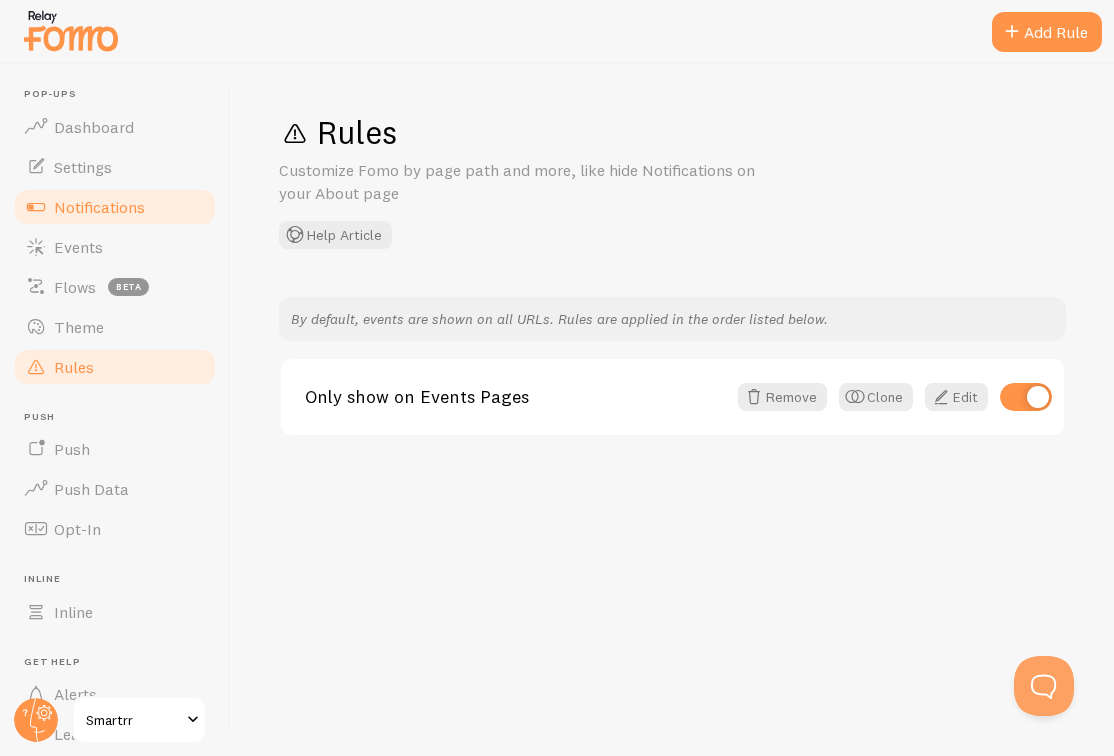 click on "Notifications" at bounding box center [99, 207] 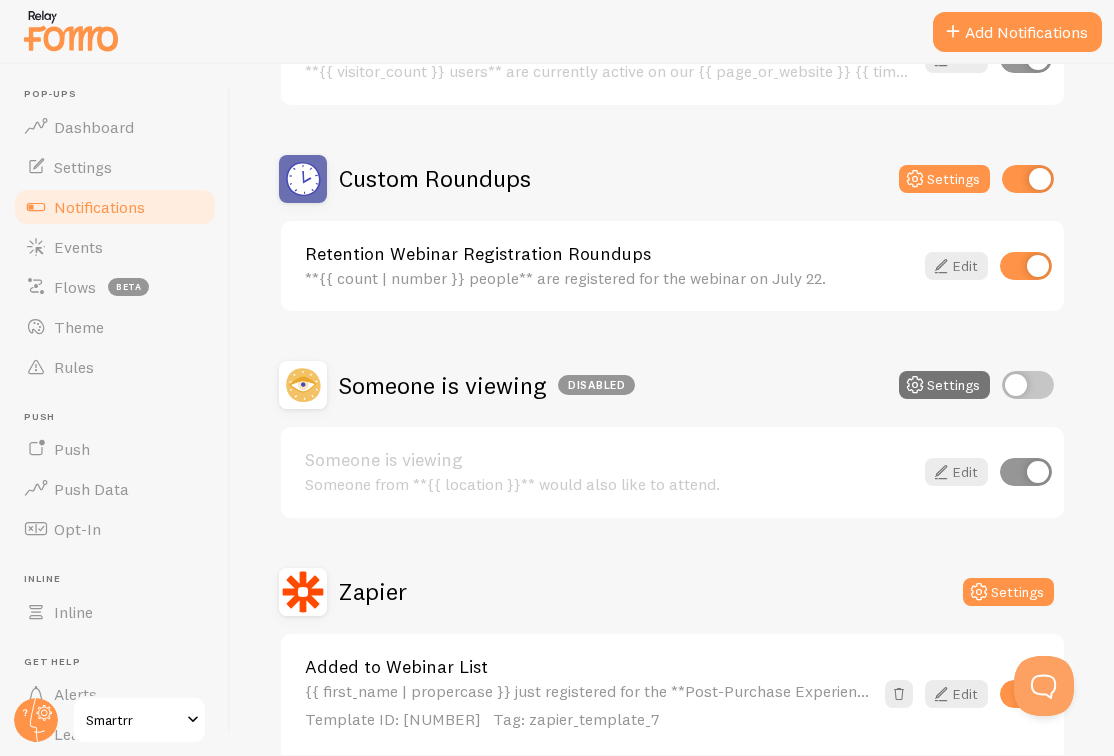 scroll, scrollTop: 315, scrollLeft: 0, axis: vertical 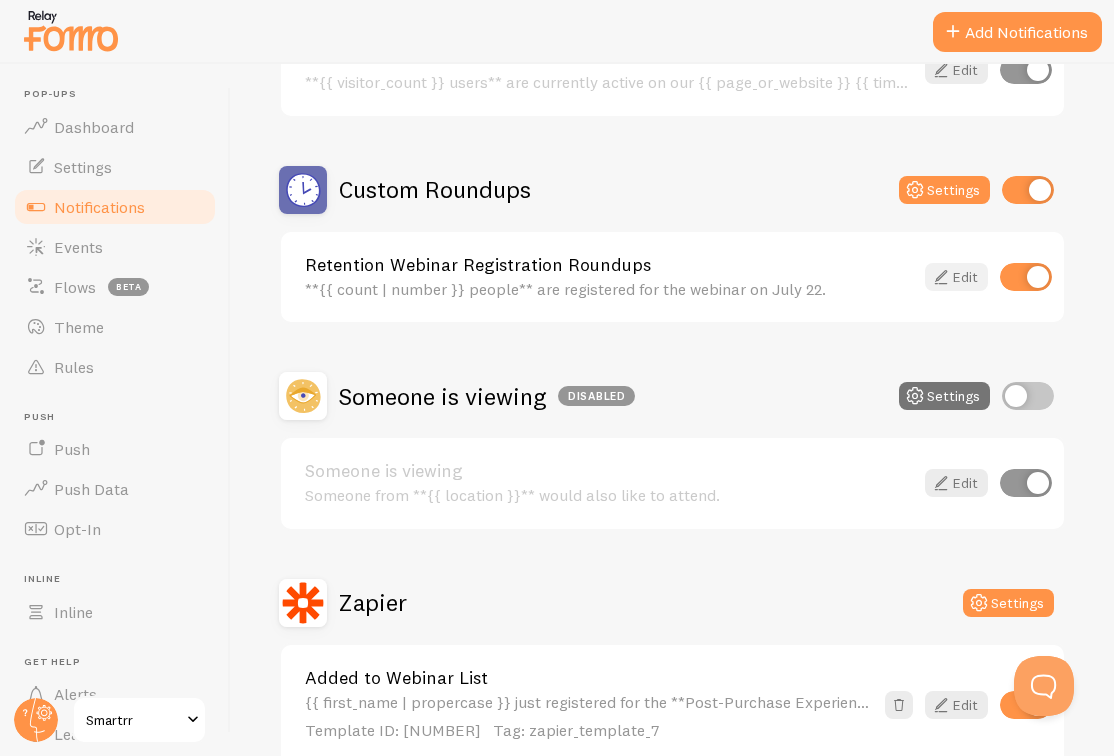 click at bounding box center (941, 277) 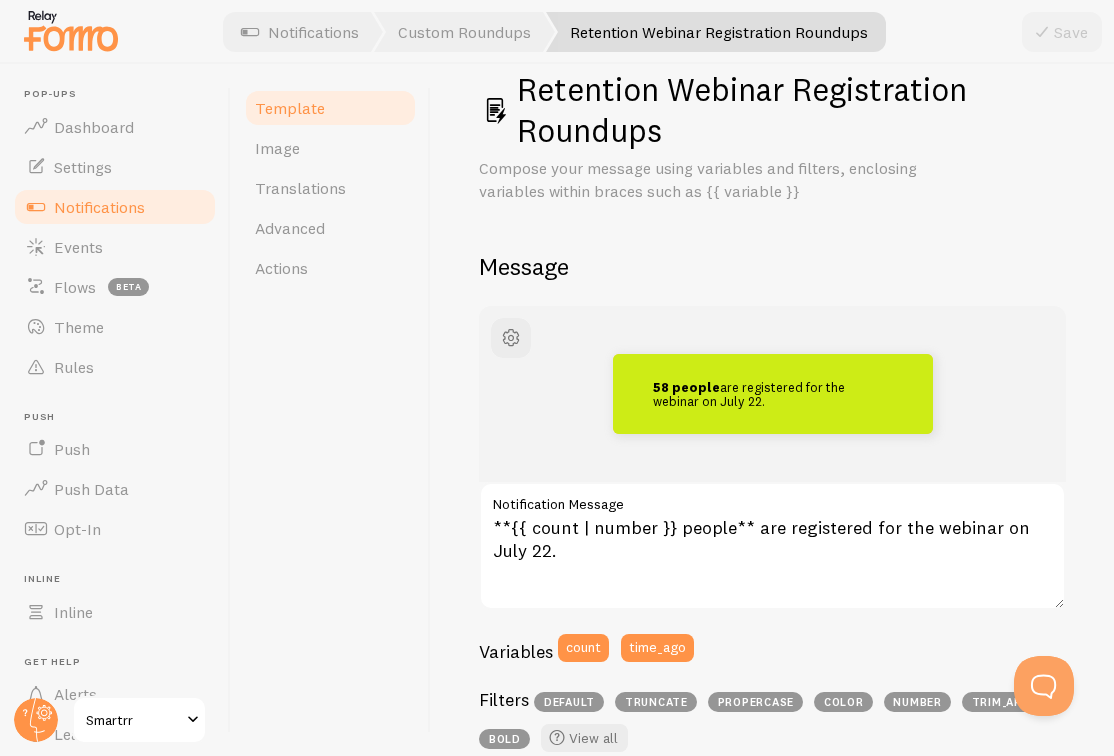 scroll, scrollTop: 51, scrollLeft: 0, axis: vertical 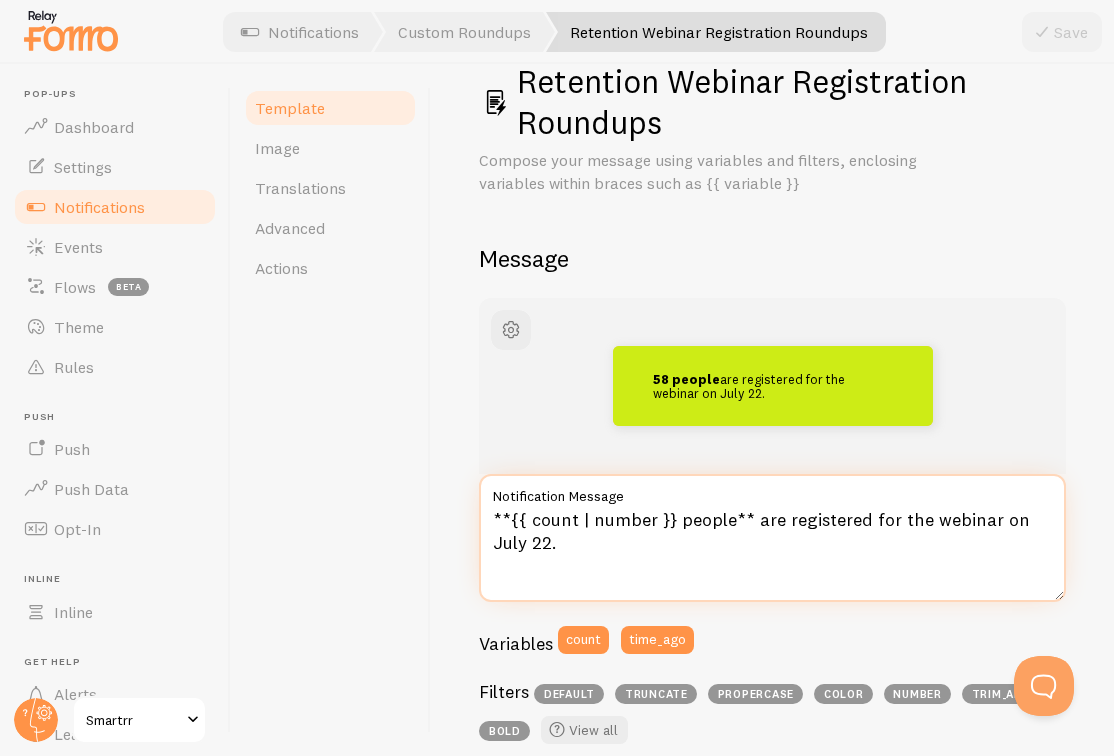 click on "**{{ count | number }} people** are registered for the webinar on July 22." at bounding box center (772, 538) 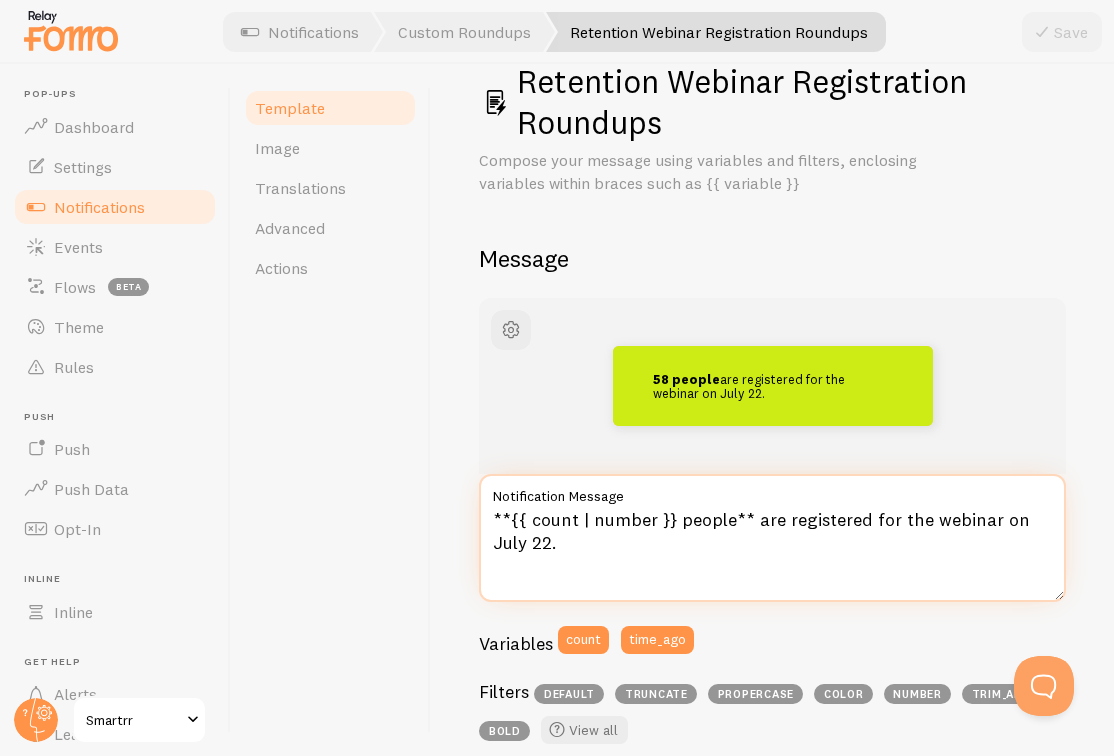 drag, startPoint x: 992, startPoint y: 520, endPoint x: 991, endPoint y: 538, distance: 18.027756 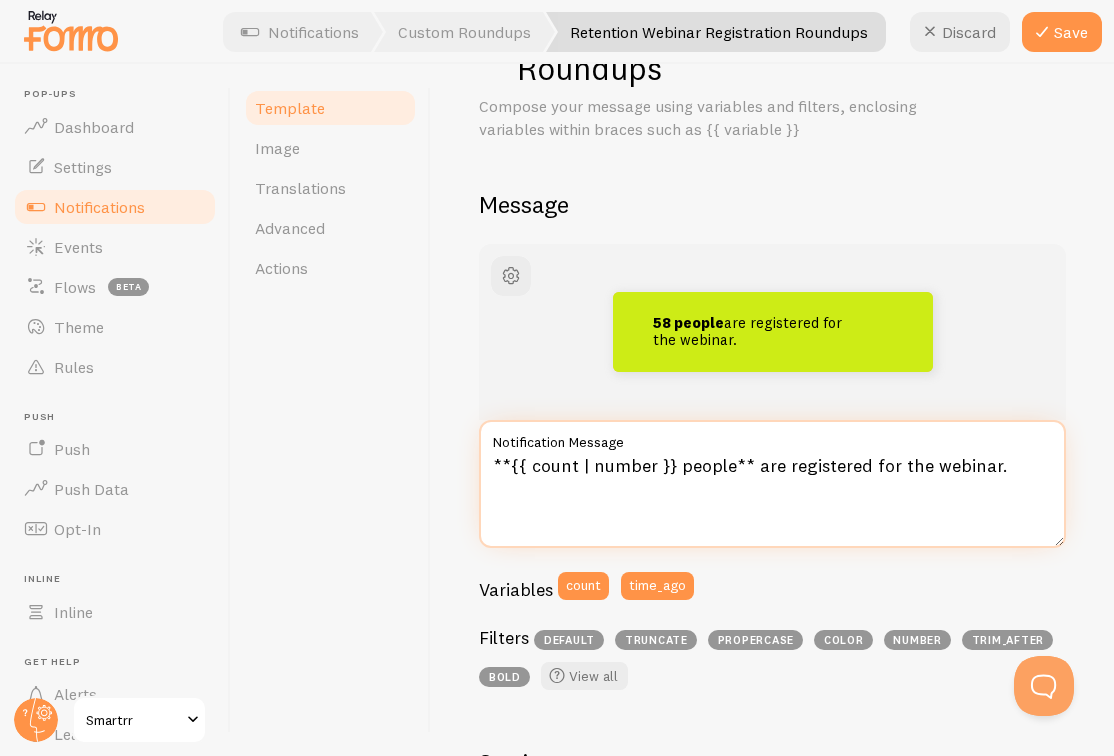 scroll, scrollTop: 104, scrollLeft: 0, axis: vertical 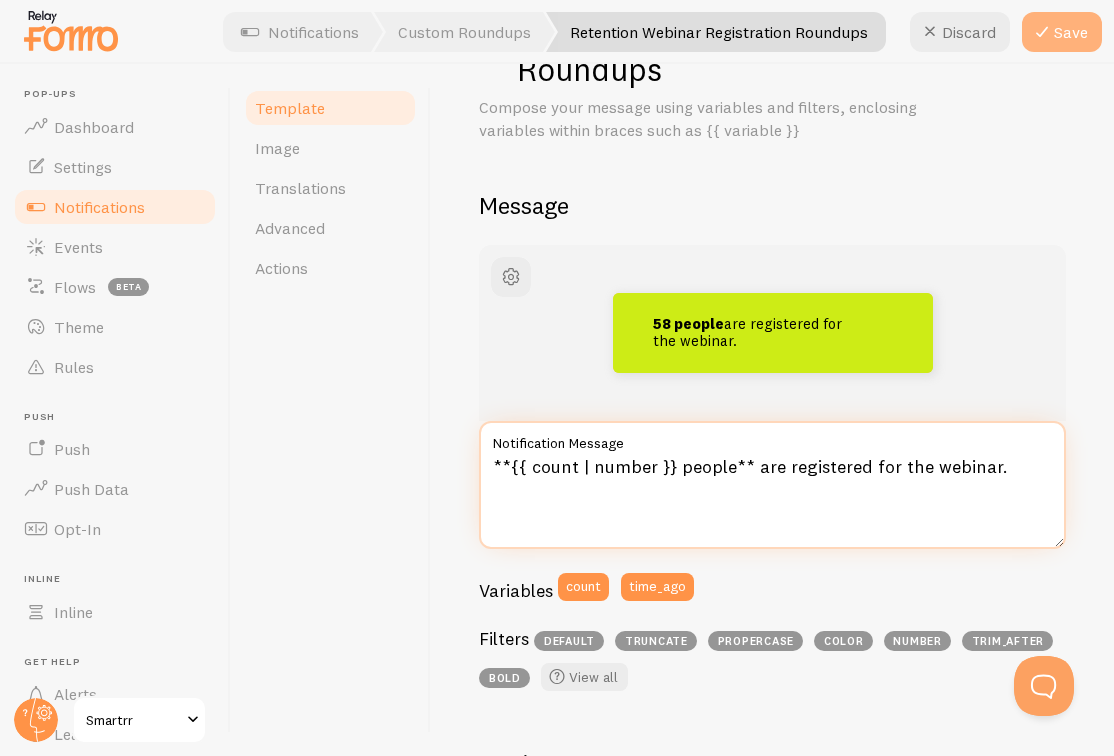 type on "**{{ count | number }} people** are registered for the webinar." 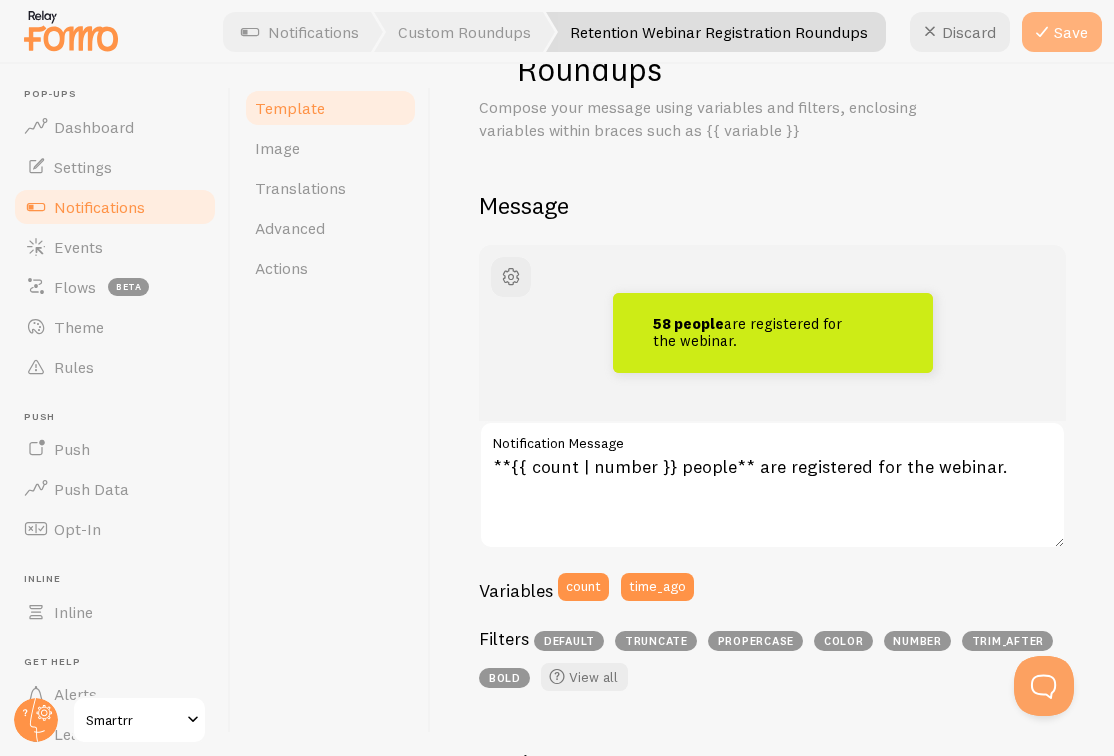 click at bounding box center (1042, 32) 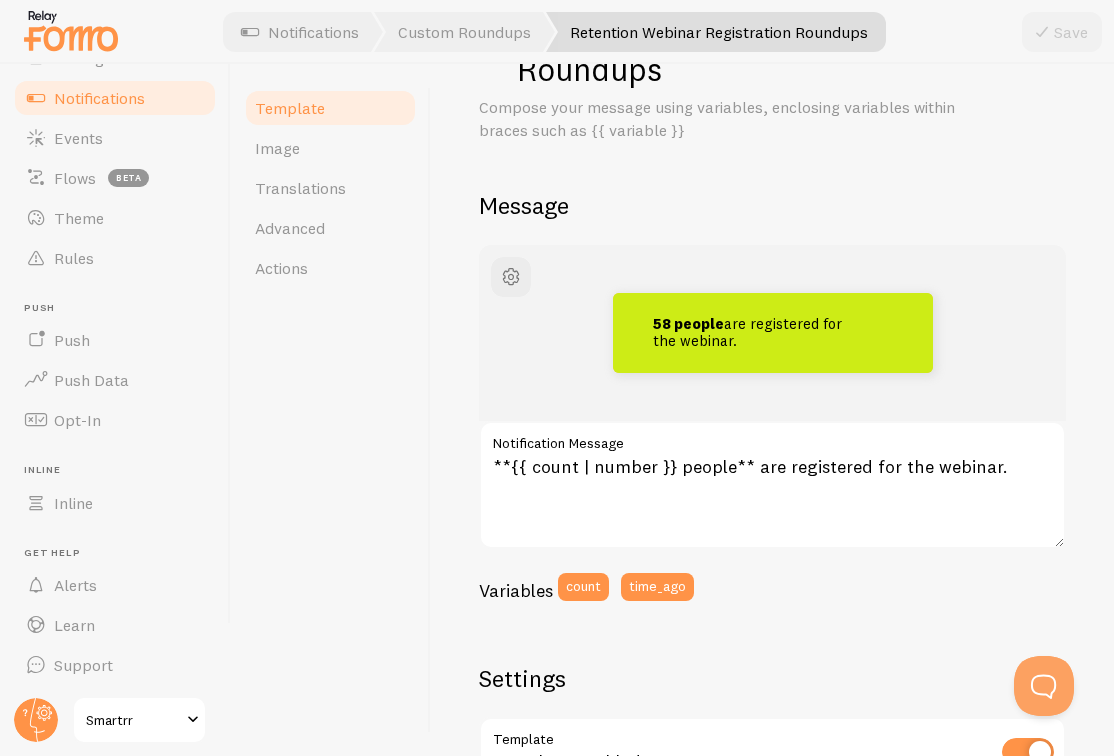scroll, scrollTop: 108, scrollLeft: 0, axis: vertical 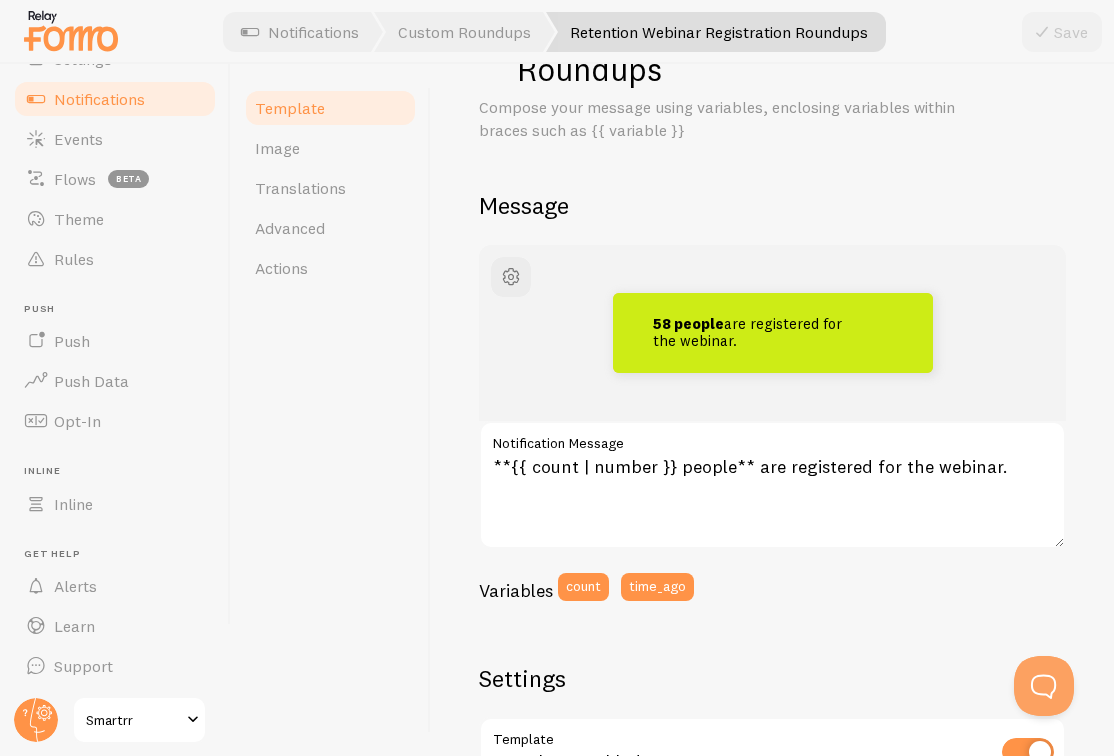 click on "Smartrr" at bounding box center [133, 720] 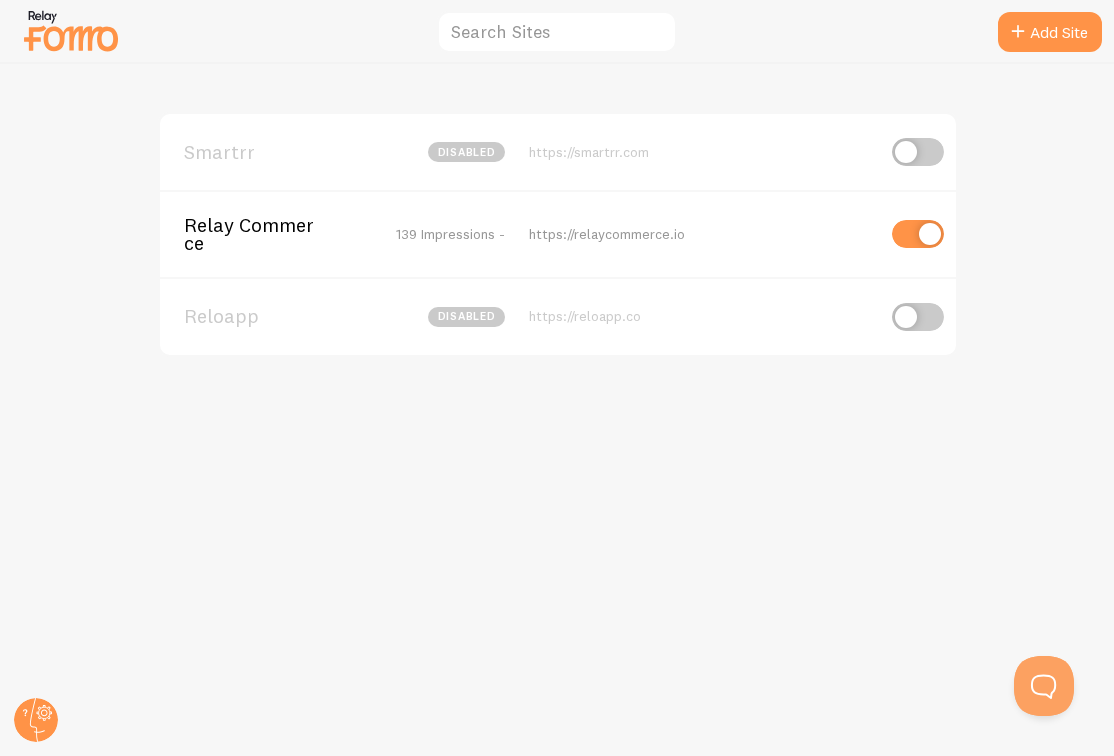 click at bounding box center [918, 152] 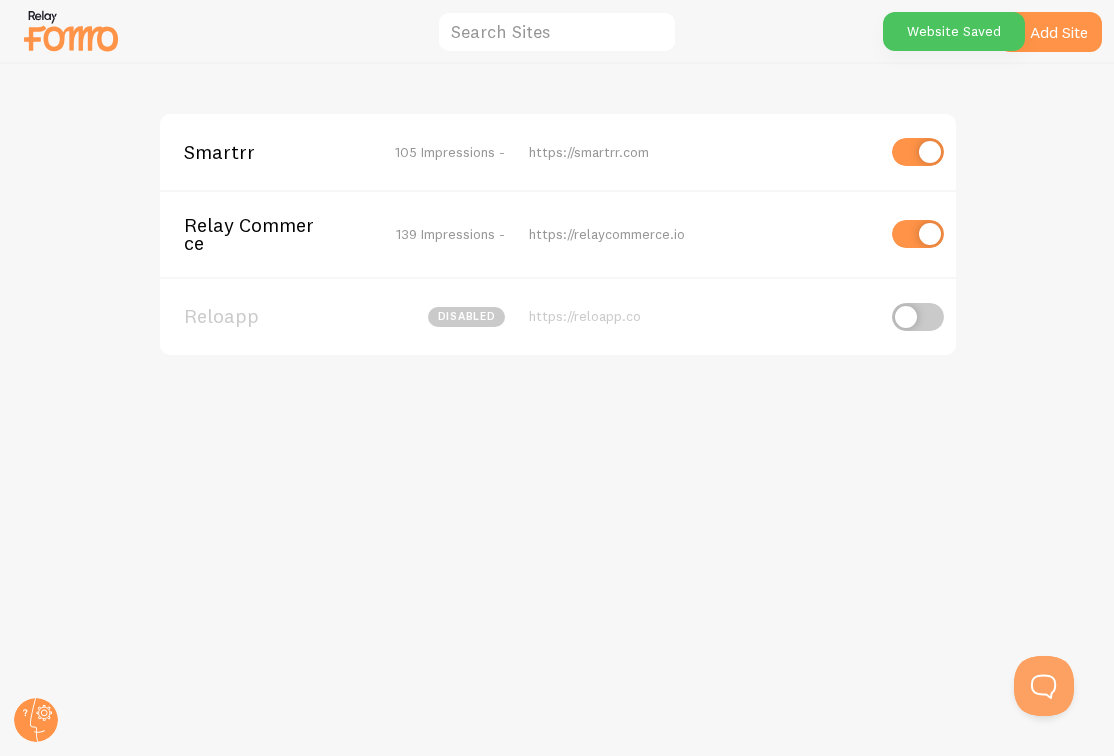 click on "Reloapp   disabled   https://reloapp.co" at bounding box center (558, 316) 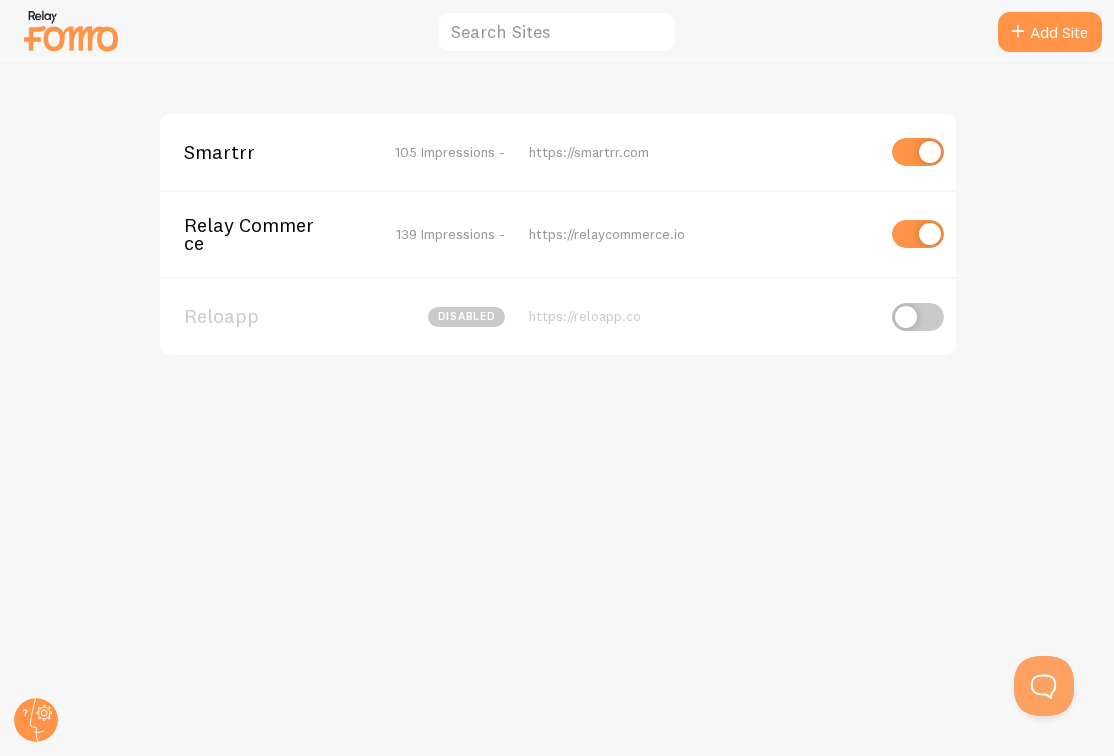 click at bounding box center (918, 152) 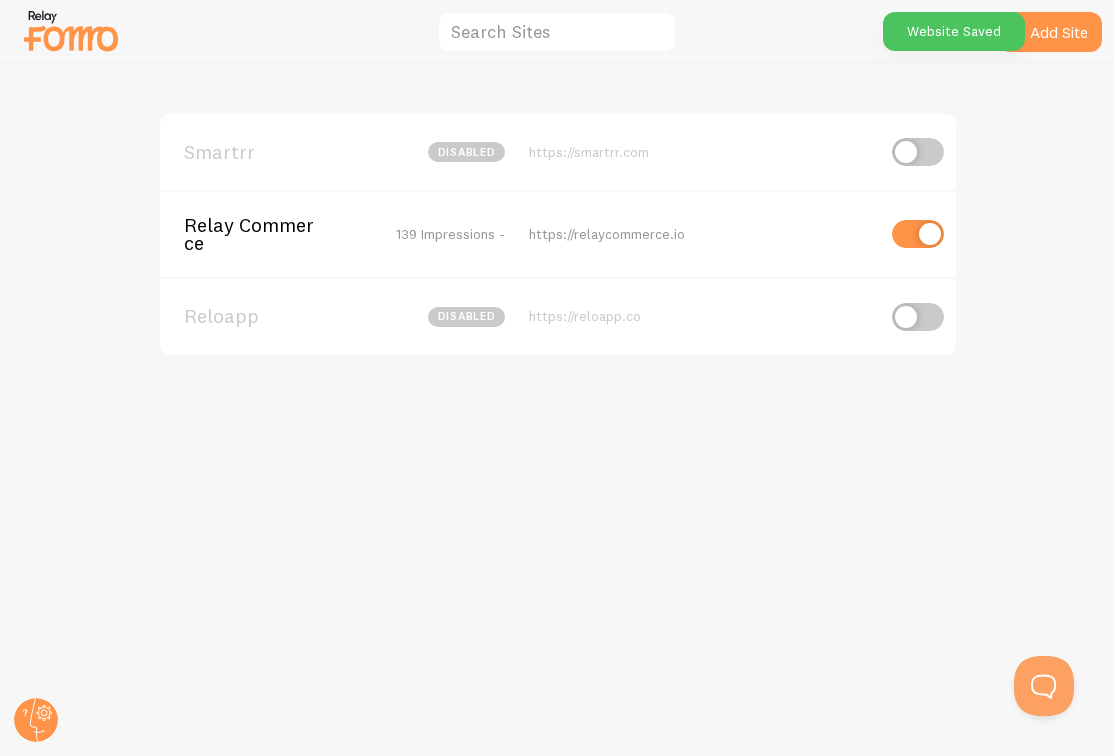 click at bounding box center (918, 152) 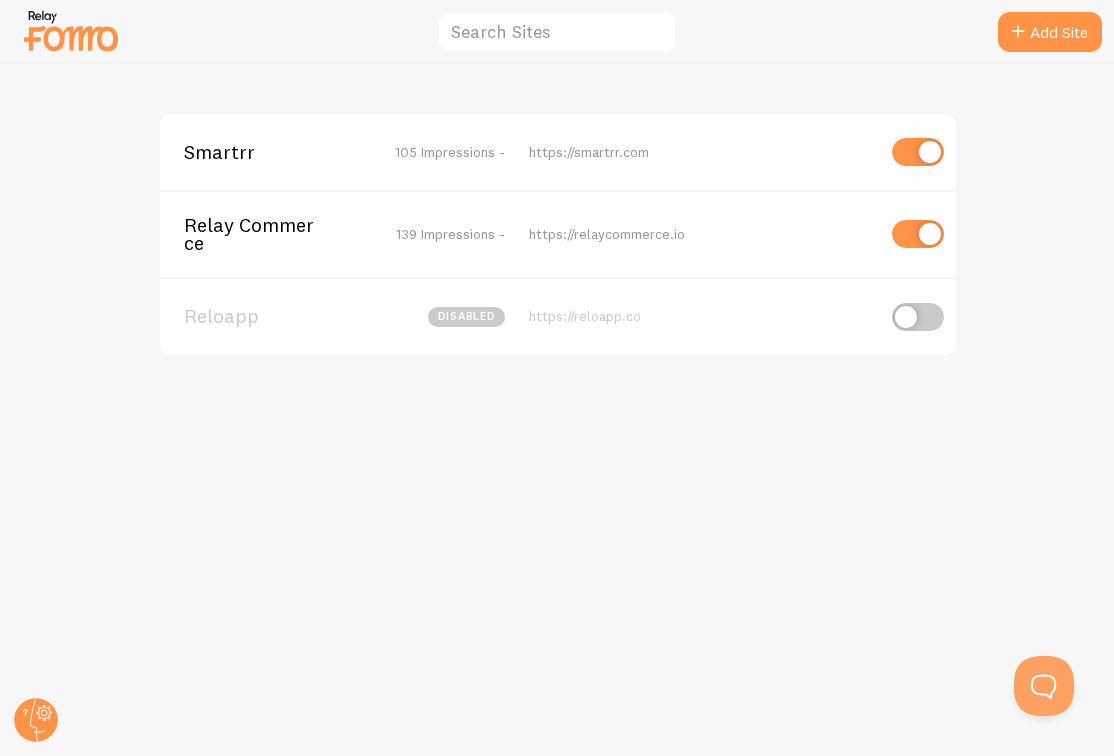 click on "Reloapp   disabled" at bounding box center (344, 317) 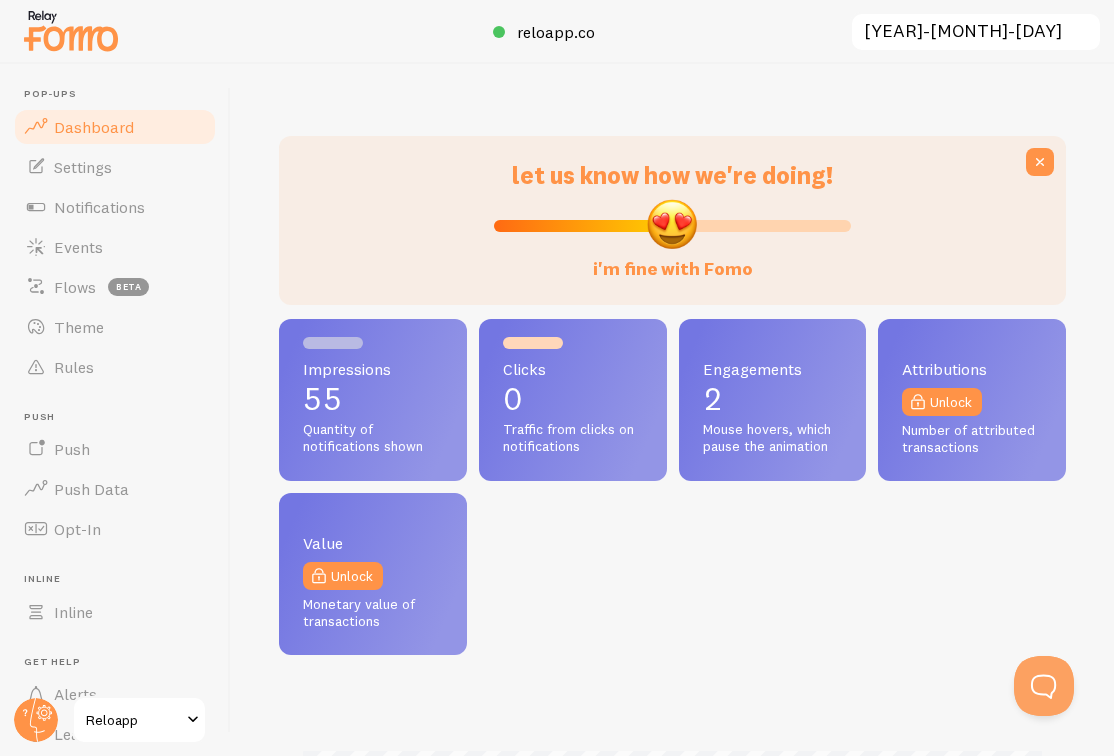 scroll, scrollTop: 999475, scrollLeft: 999213, axis: both 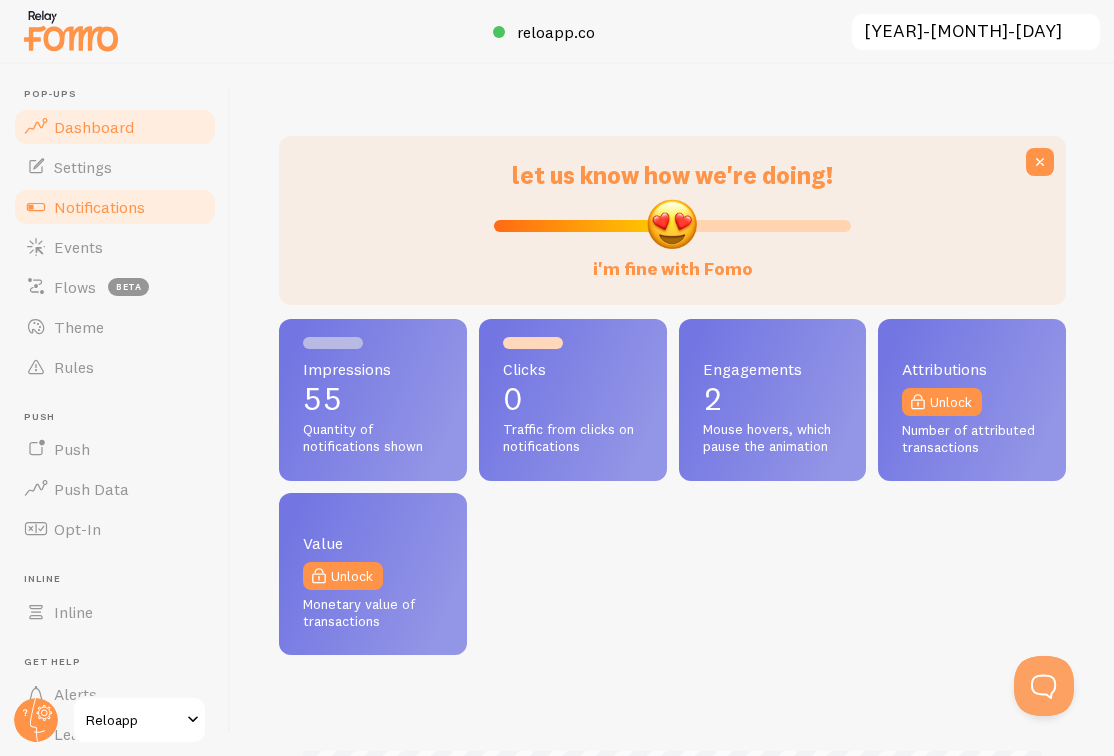 click on "Notifications" at bounding box center (99, 207) 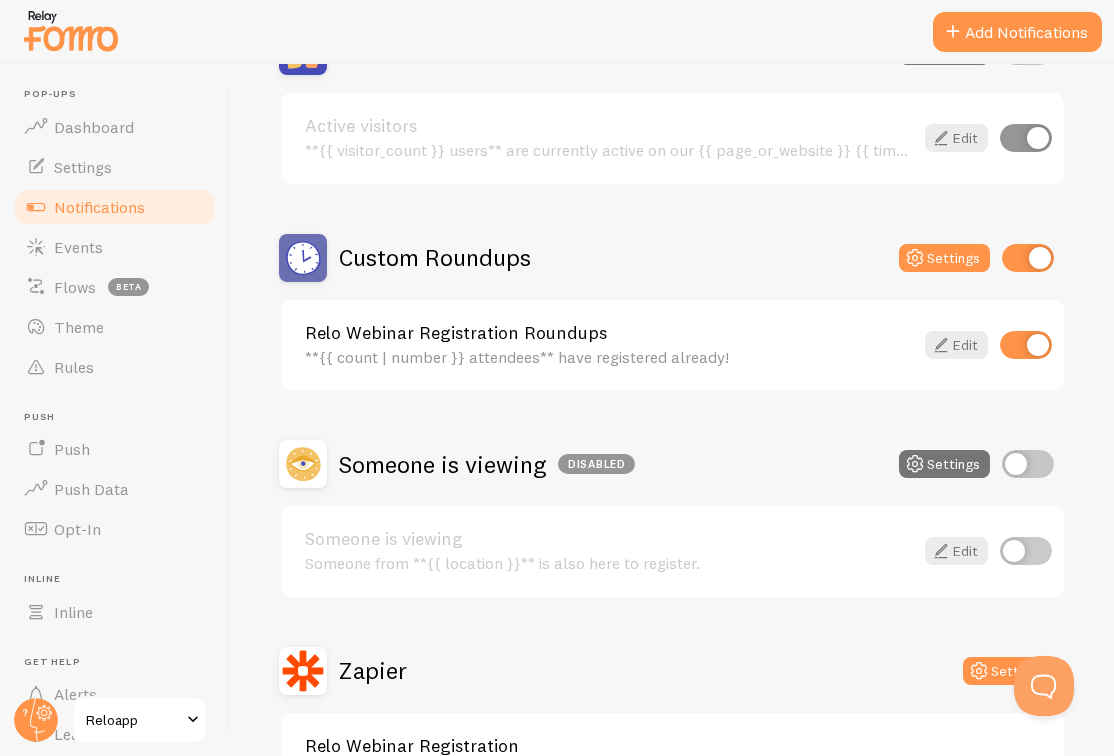 scroll, scrollTop: 251, scrollLeft: 0, axis: vertical 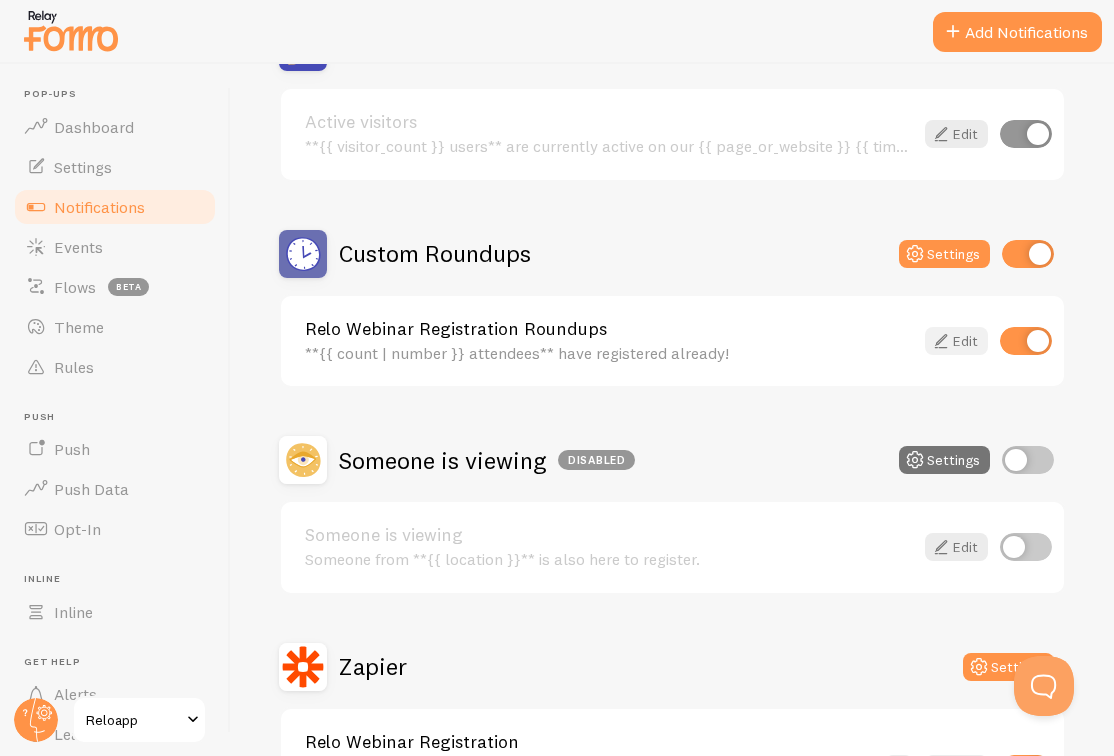 click at bounding box center [941, 341] 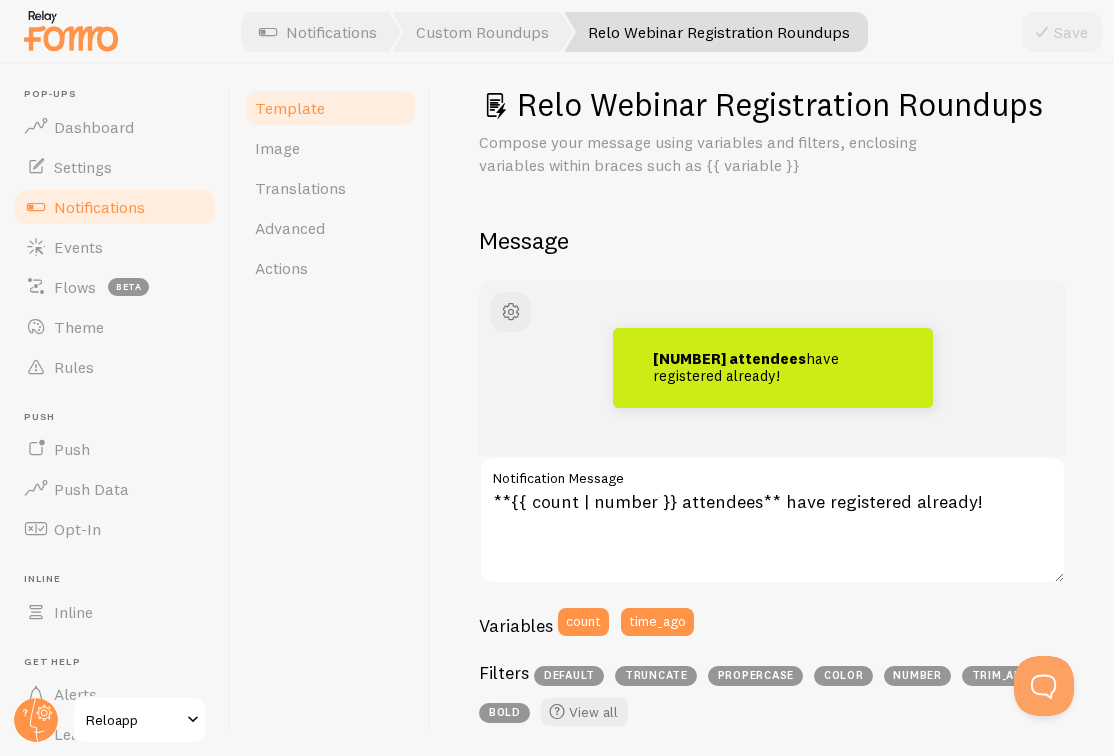 scroll, scrollTop: 32, scrollLeft: 0, axis: vertical 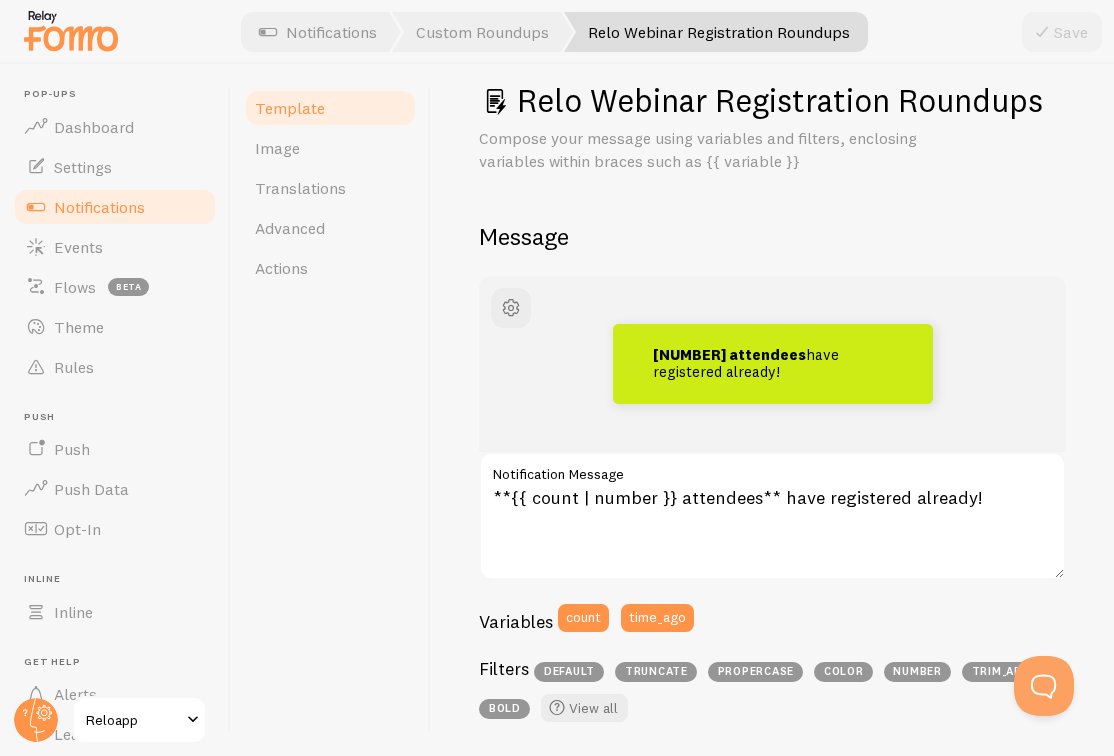 click on "Notifications" at bounding box center [99, 207] 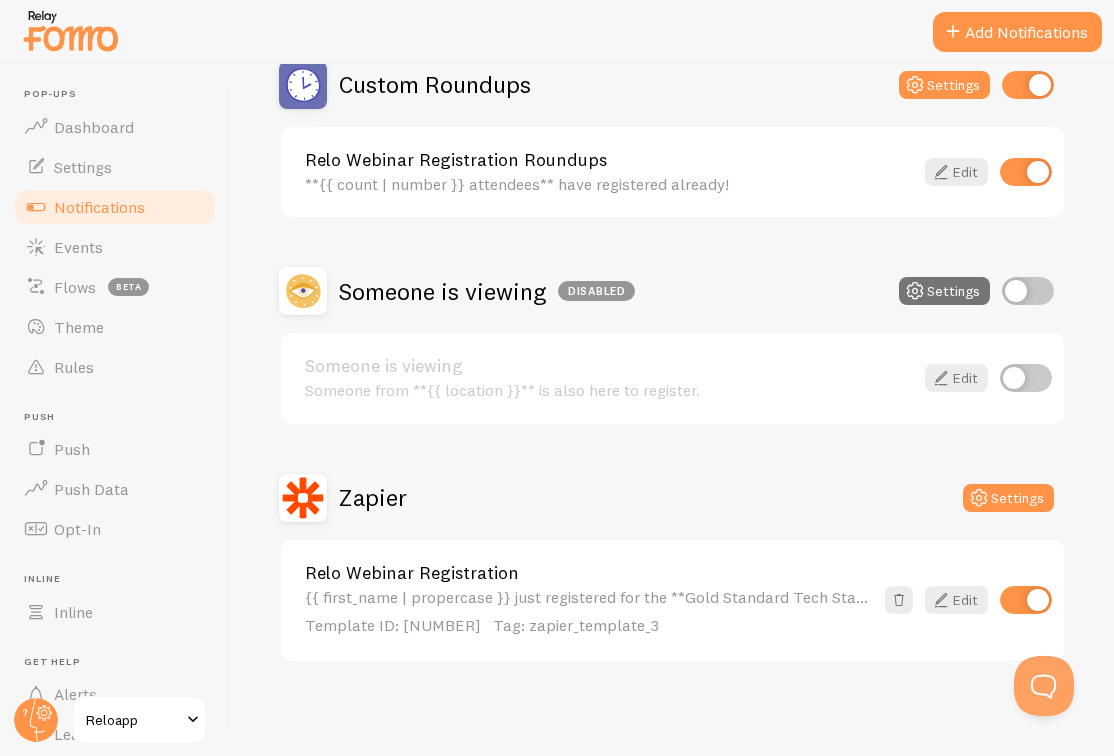 scroll, scrollTop: 419, scrollLeft: 0, axis: vertical 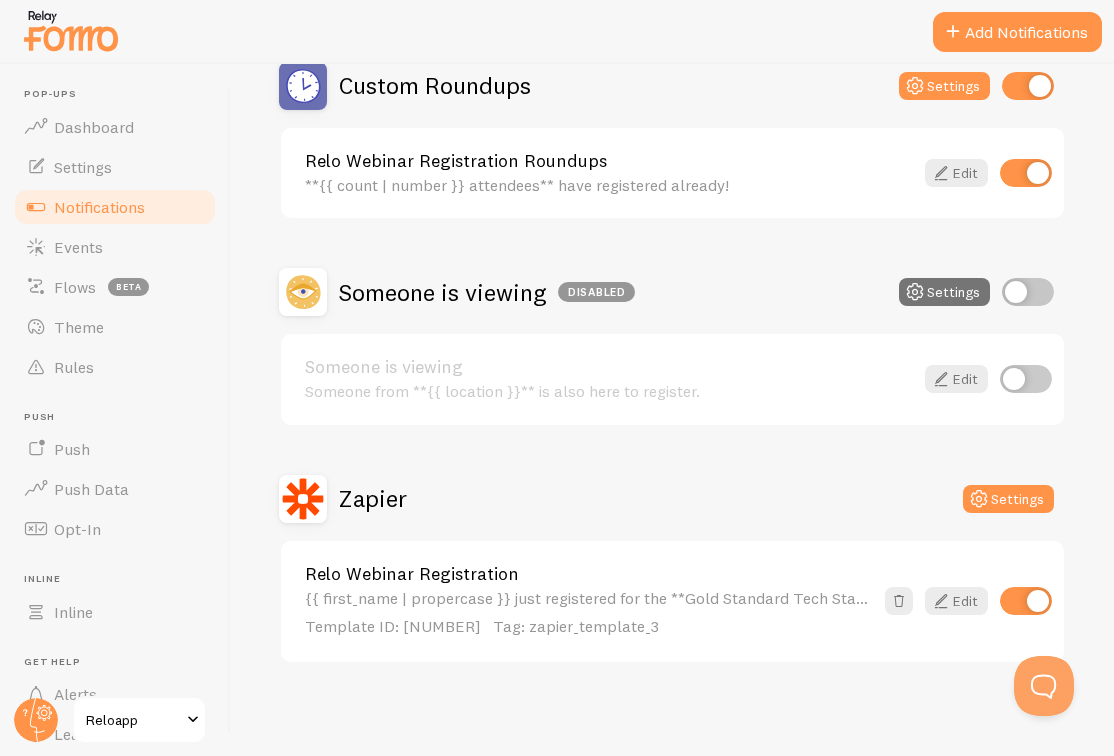 click on "Relo Webinar Registration" at bounding box center (589, 574) 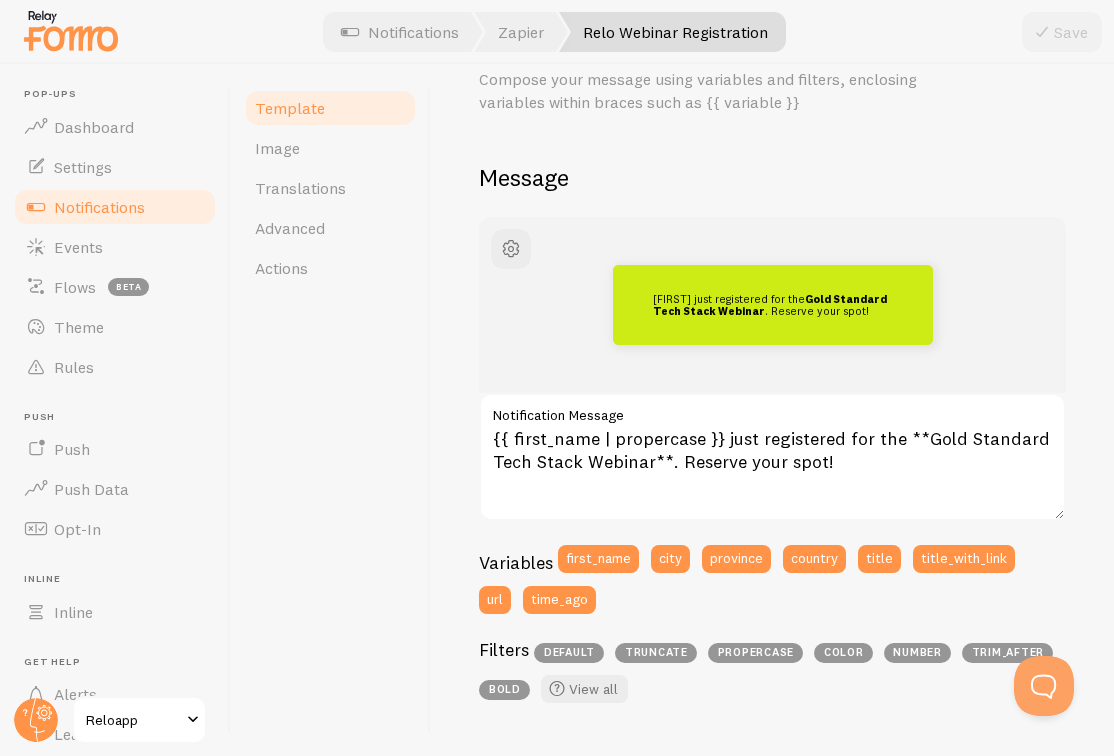 scroll, scrollTop: 178, scrollLeft: 0, axis: vertical 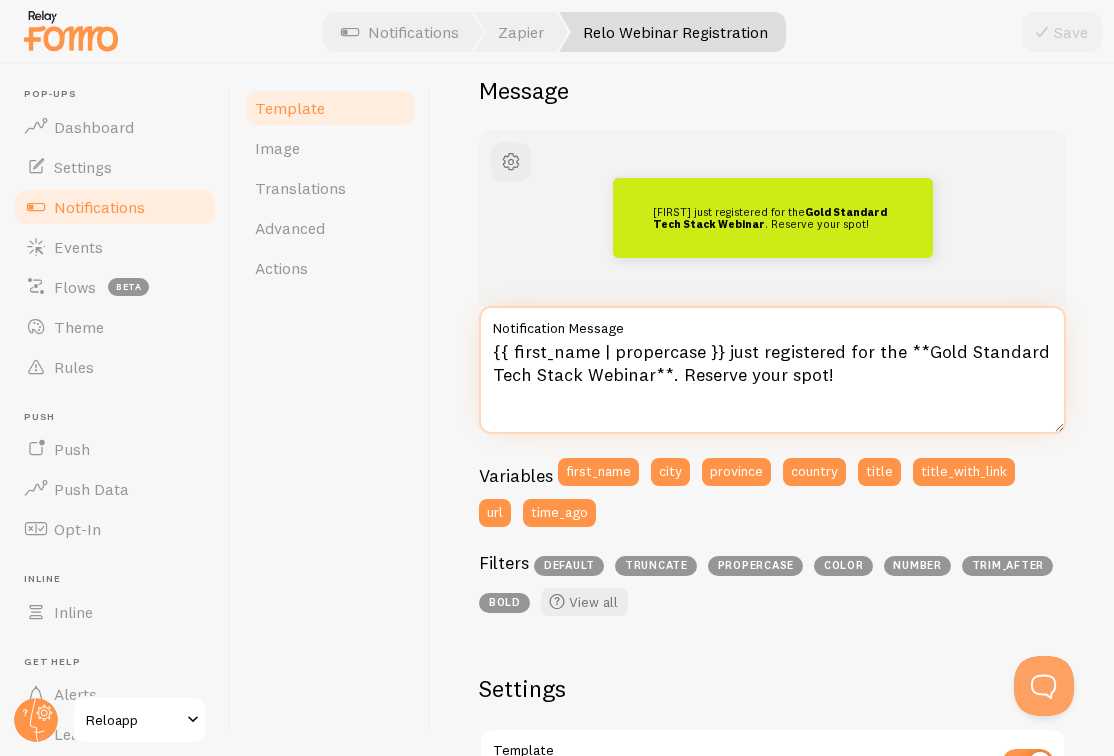 drag, startPoint x: 917, startPoint y: 342, endPoint x: 654, endPoint y: 370, distance: 264.4863 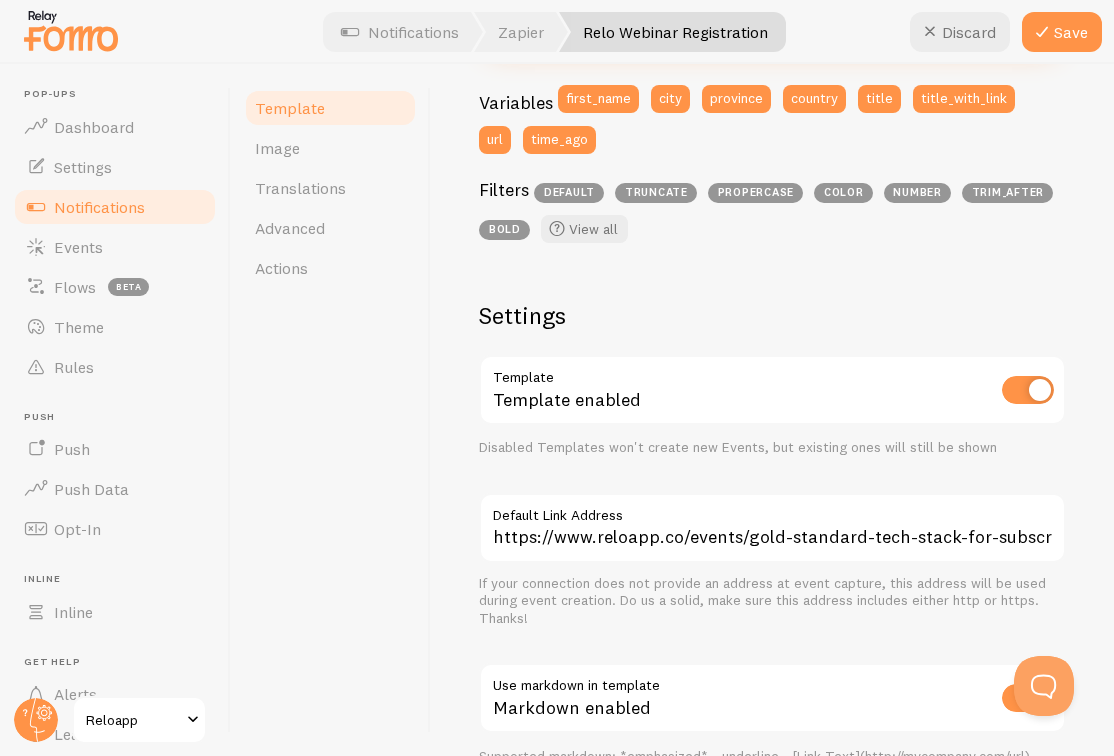 scroll, scrollTop: 562, scrollLeft: 0, axis: vertical 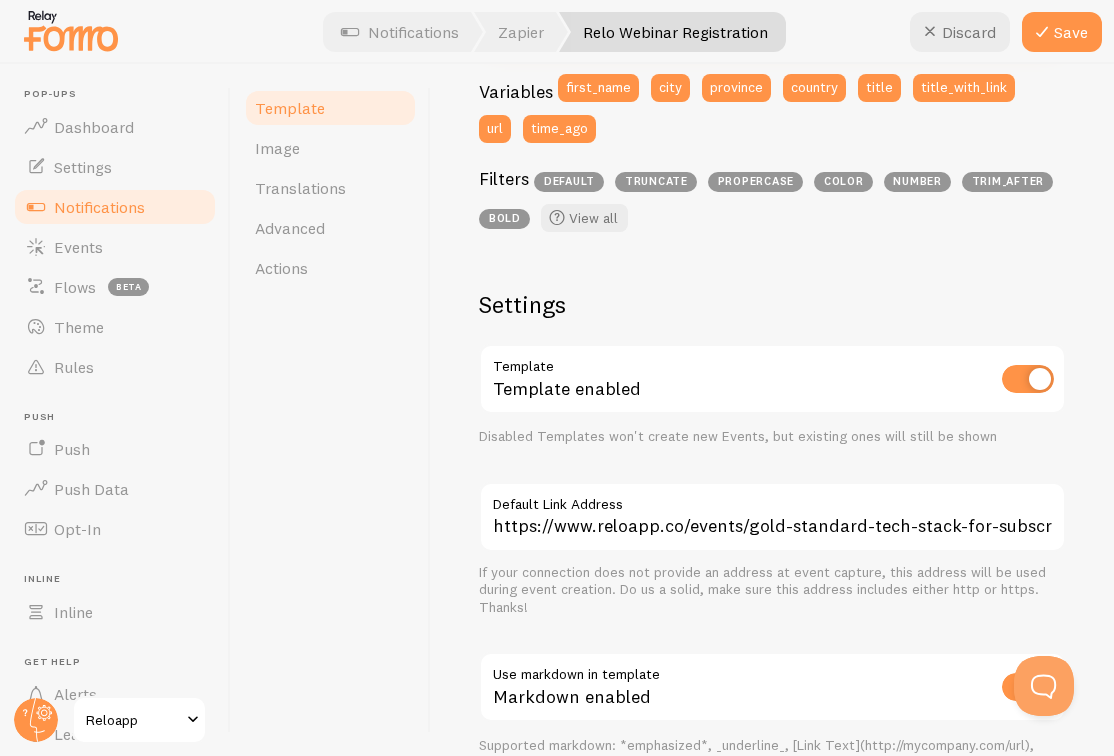 type on "{{ first_name | propercase }} just registered for the **Post-Purchase Experience to Boost Retention and Subscriptions**. Reserve your spot!" 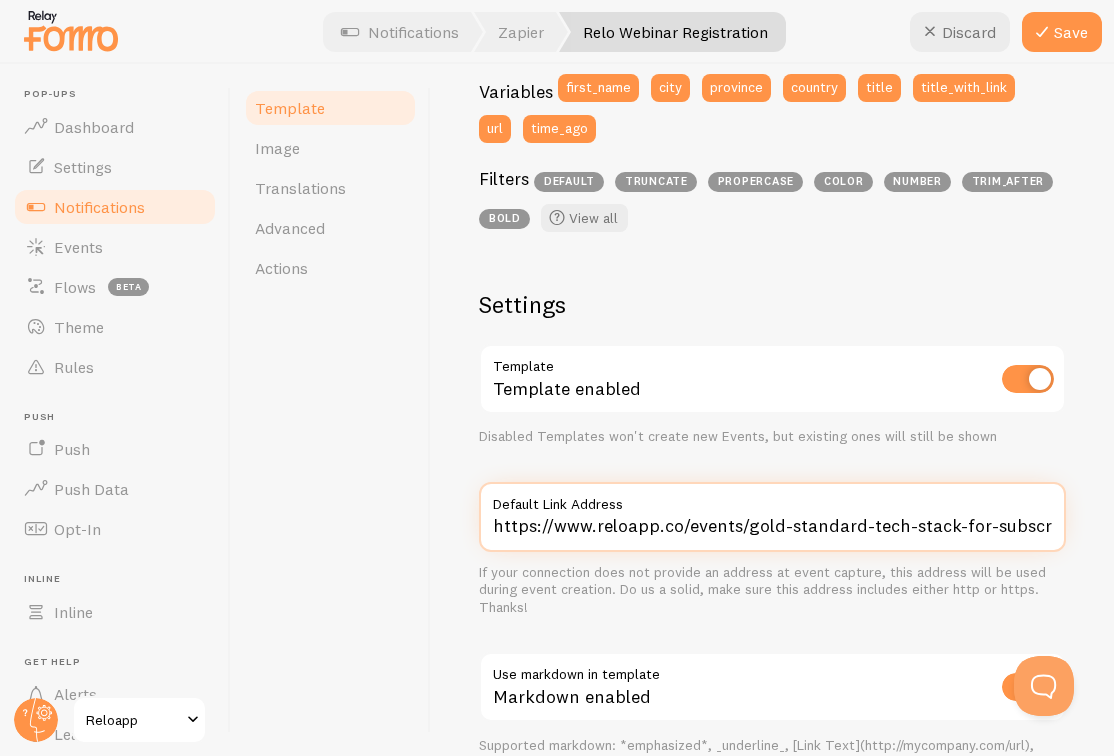 click on "https://www.reloapp.co/events/gold-standard-tech-stack-for-subscription-brands" at bounding box center [772, 517] 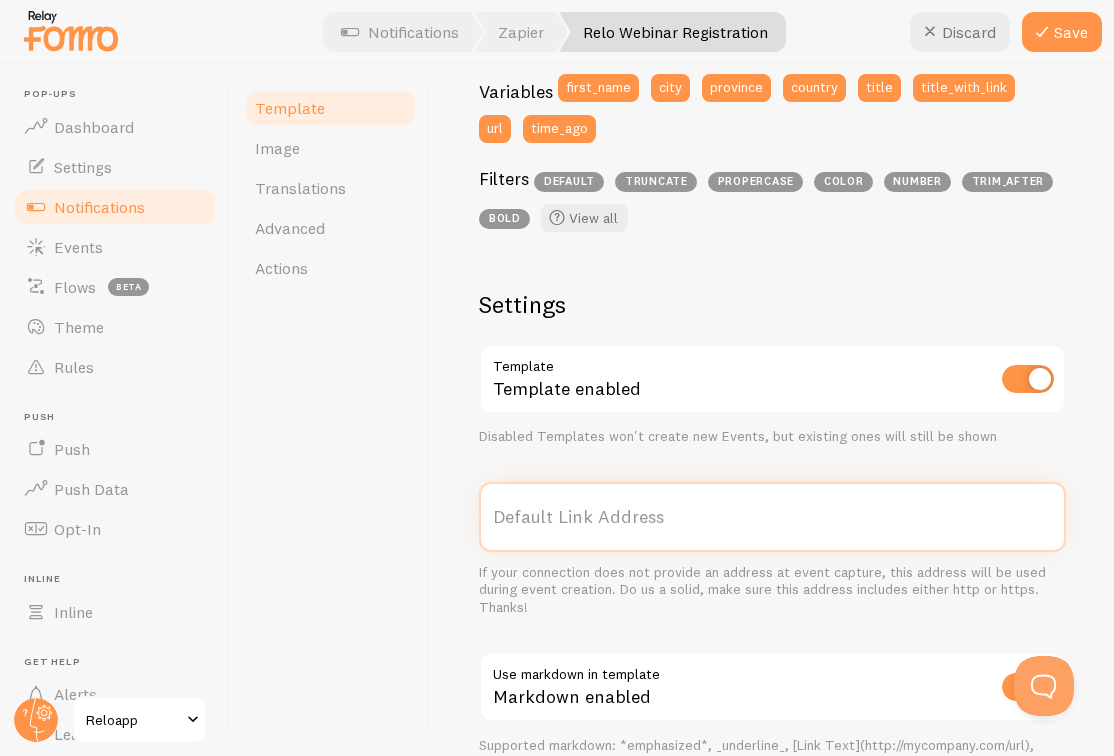 paste on "https://www.reloapp.co/events/post-purchase-to-boost-retention-and-subscriptions" 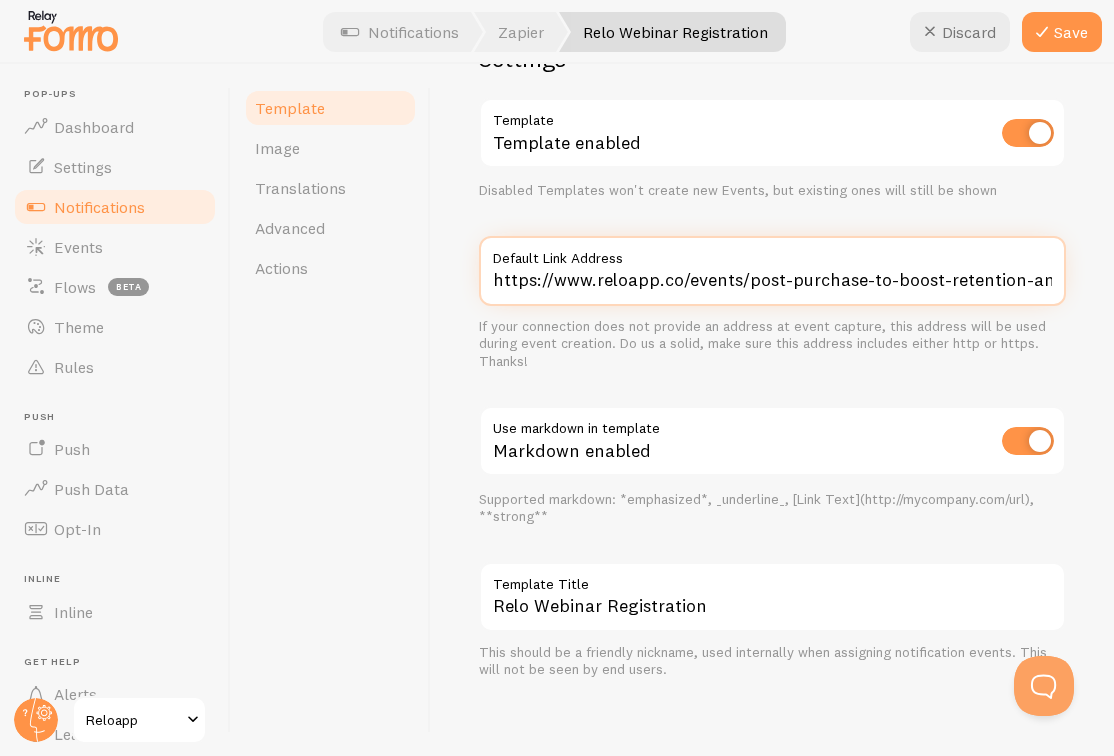 scroll, scrollTop: 807, scrollLeft: 0, axis: vertical 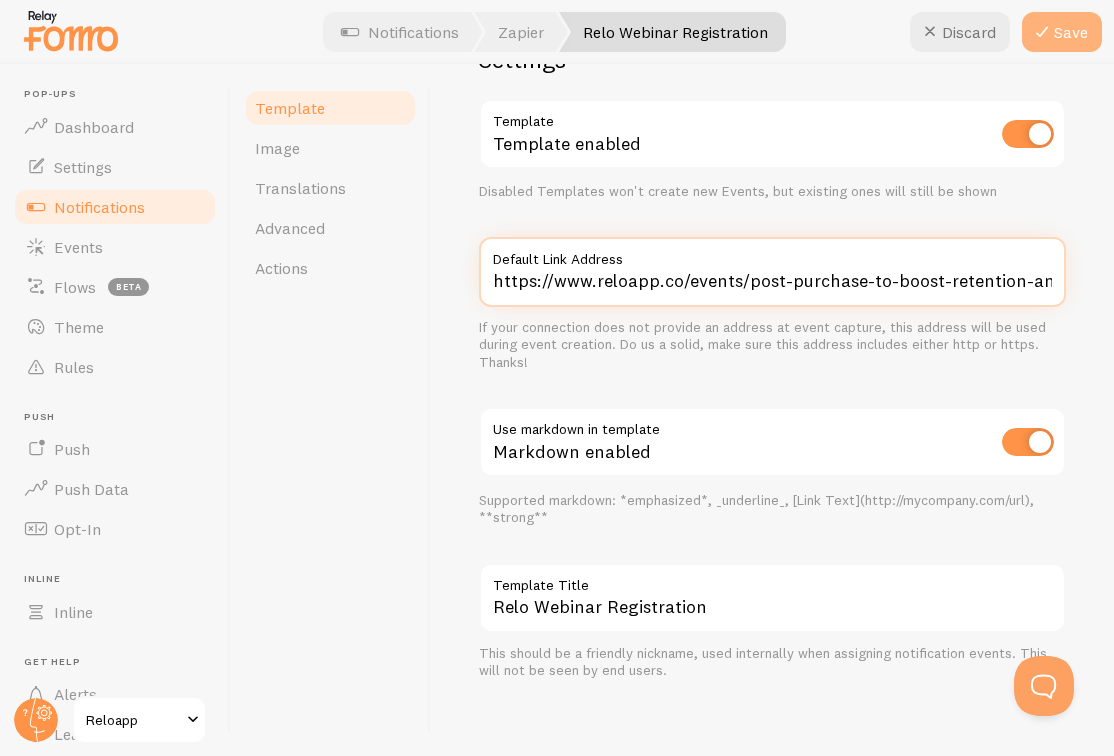 type on "https://www.reloapp.co/events/post-purchase-to-boost-retention-and-subscriptions" 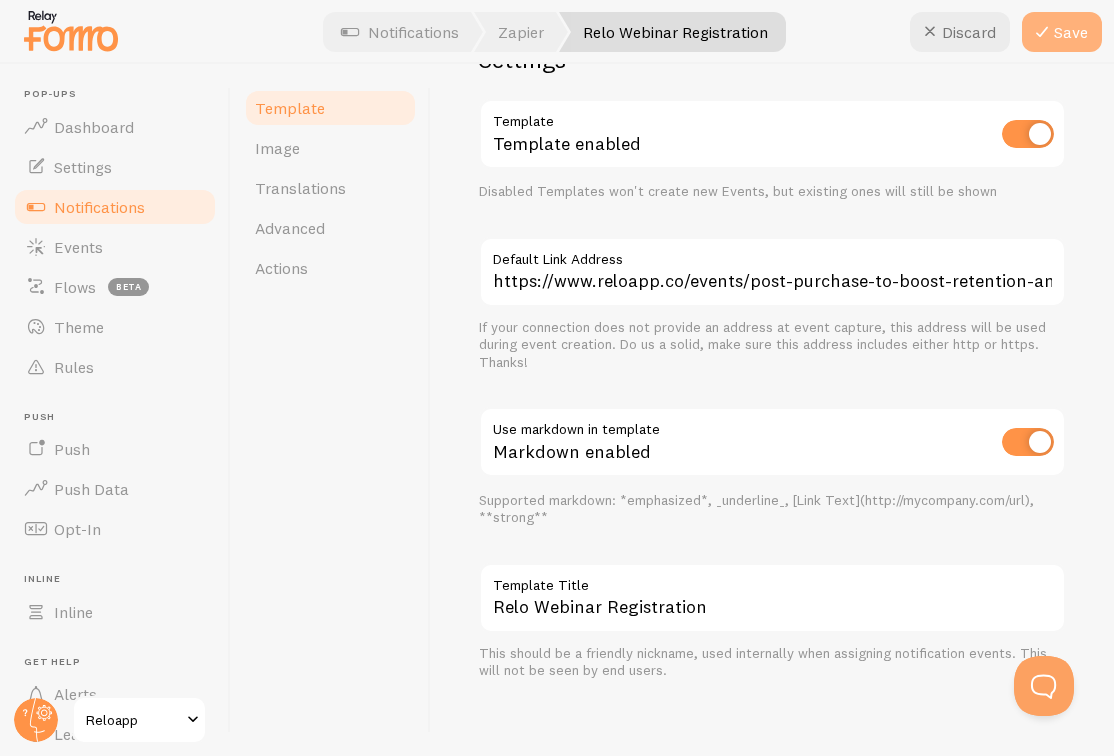 click at bounding box center [1042, 32] 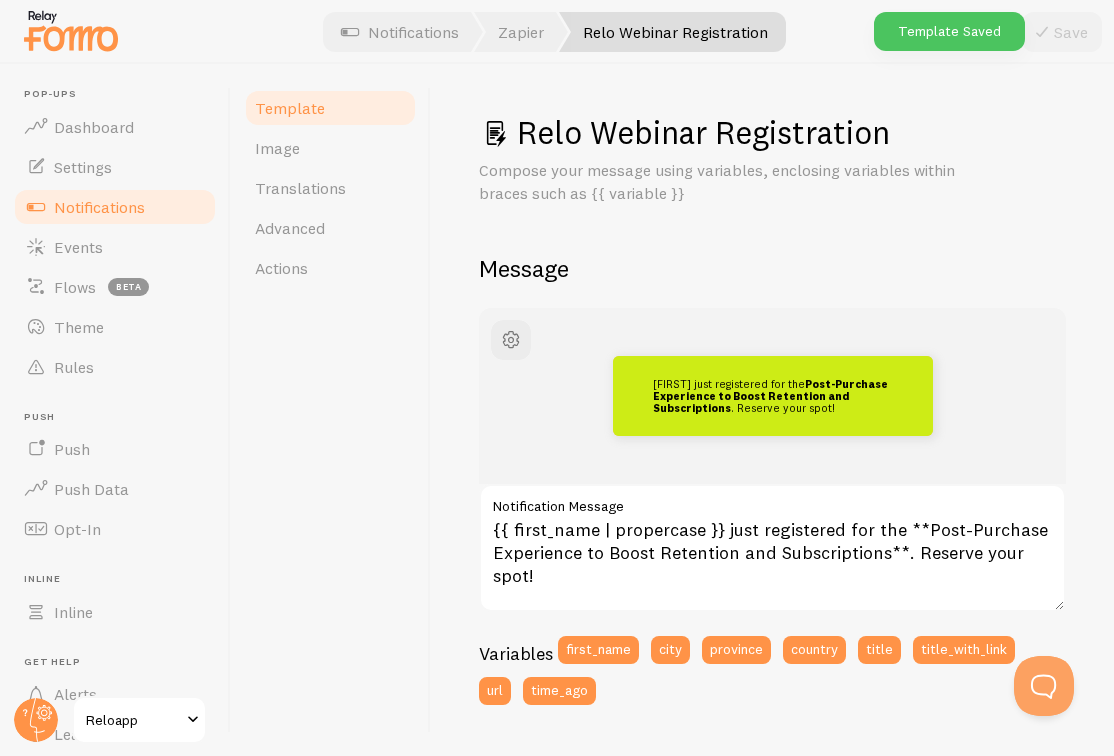 scroll, scrollTop: 0, scrollLeft: 0, axis: both 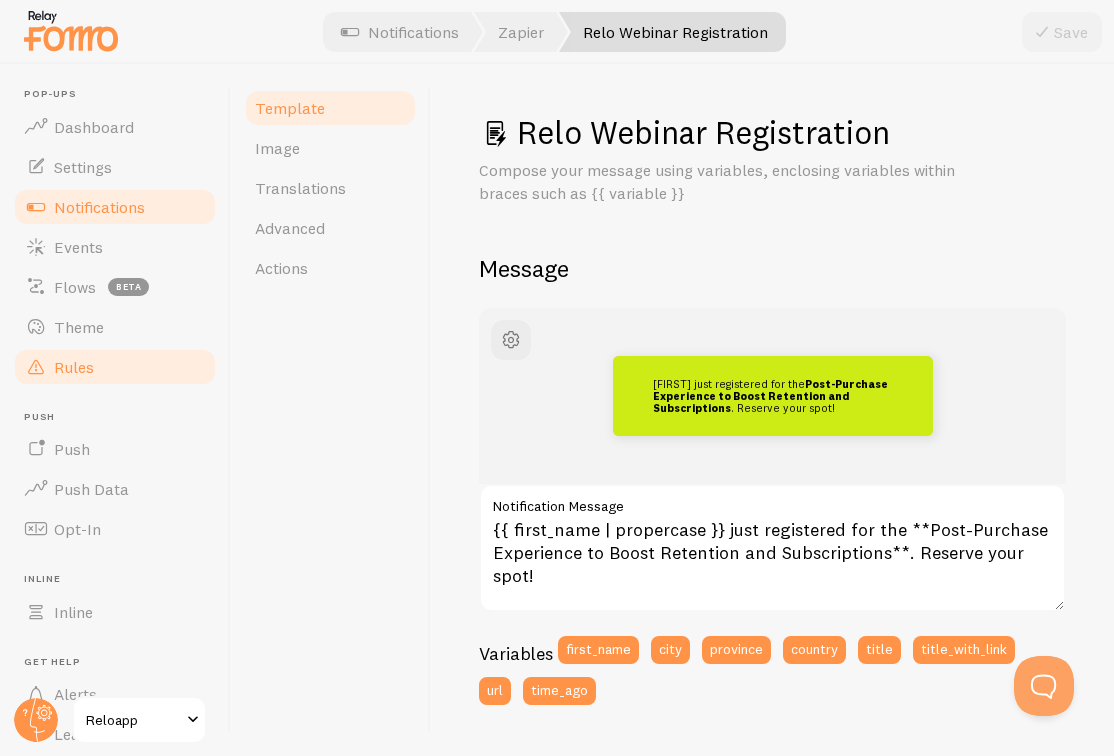 click on "Rules" at bounding box center [115, 367] 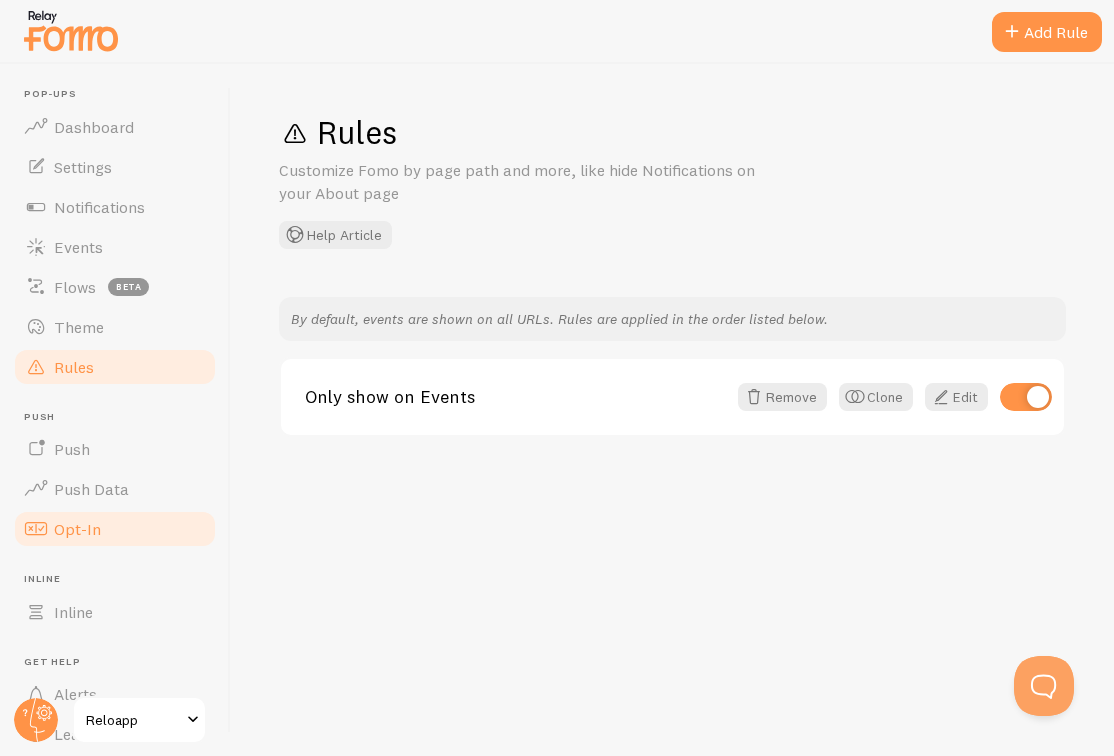 scroll, scrollTop: 13, scrollLeft: 0, axis: vertical 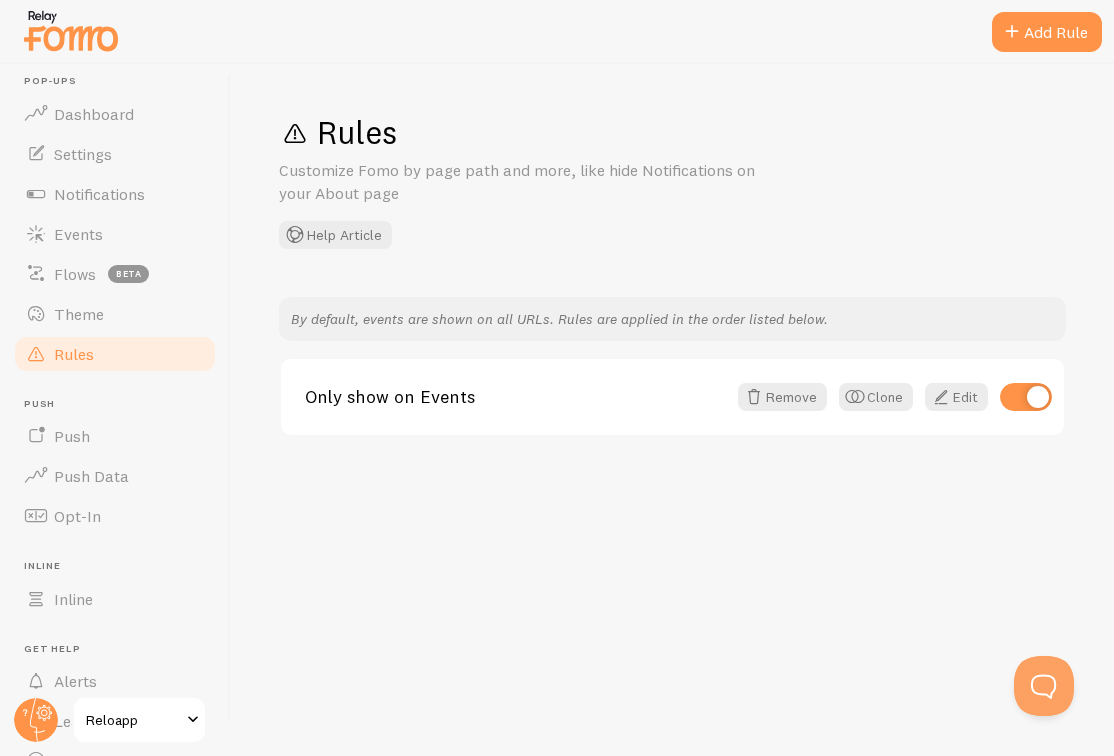 click on "Reloapp" at bounding box center [133, 720] 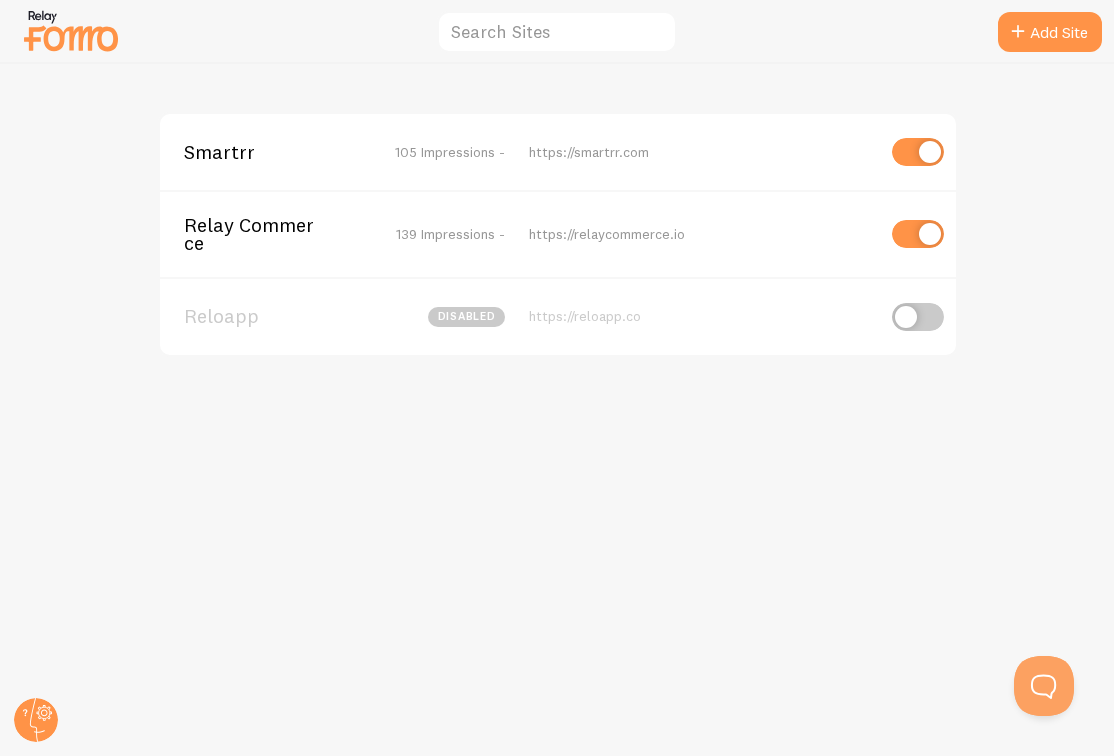 click at bounding box center [918, 317] 